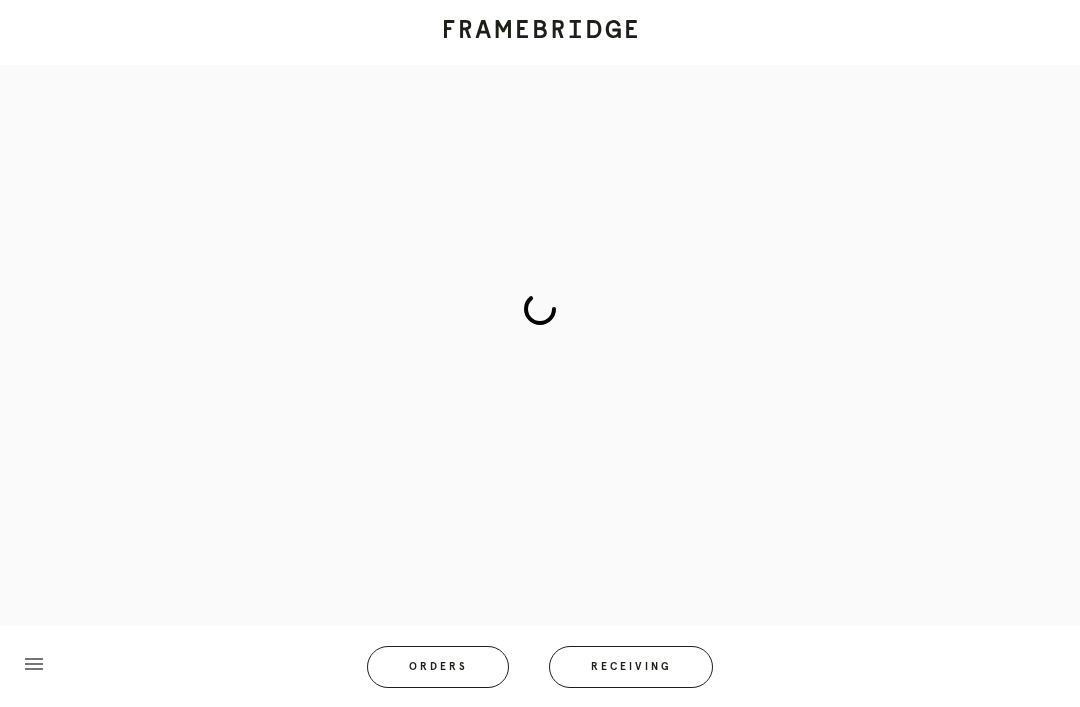 click on "Receiving" at bounding box center (631, 667) 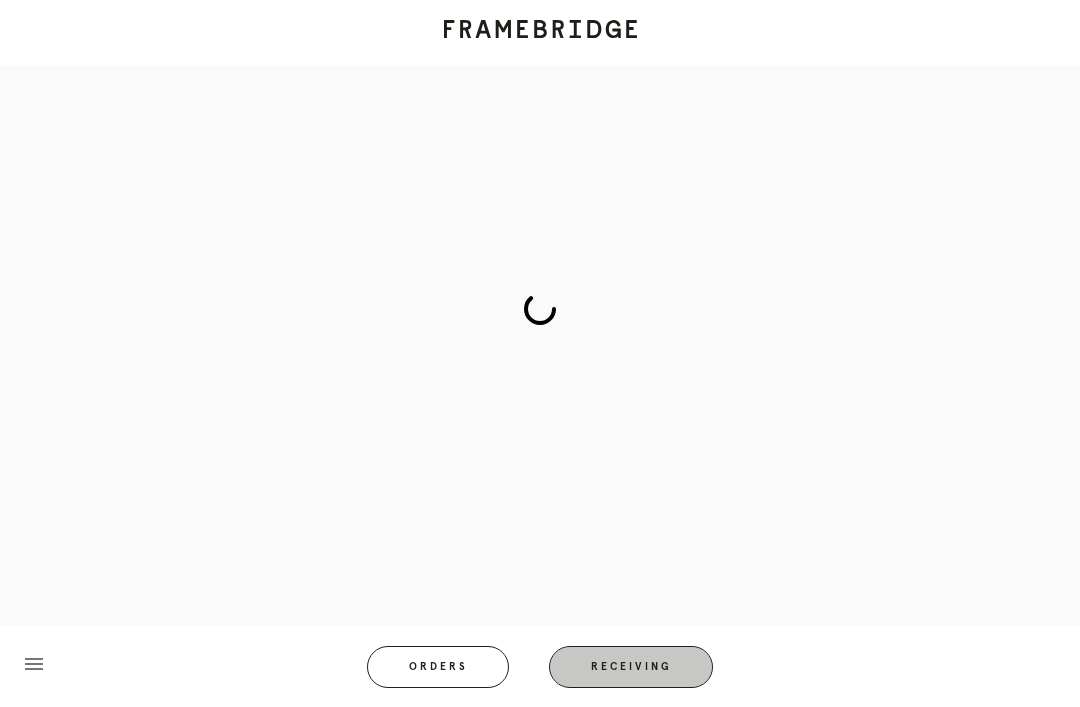 scroll, scrollTop: 64, scrollLeft: 0, axis: vertical 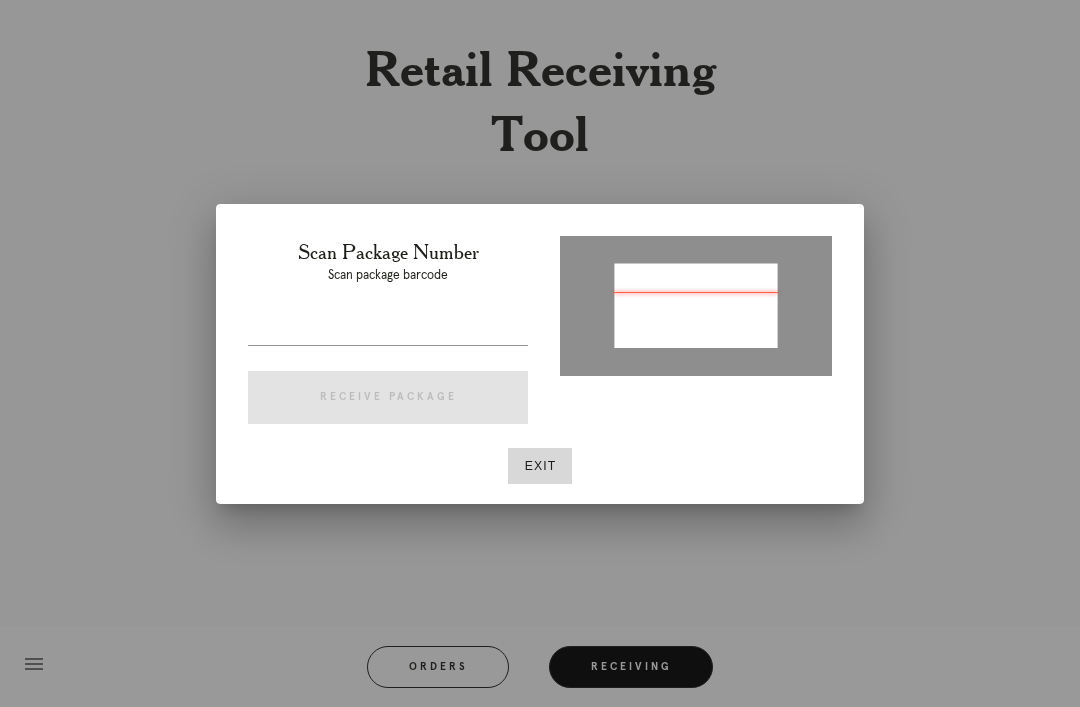 type on "P811838880309397" 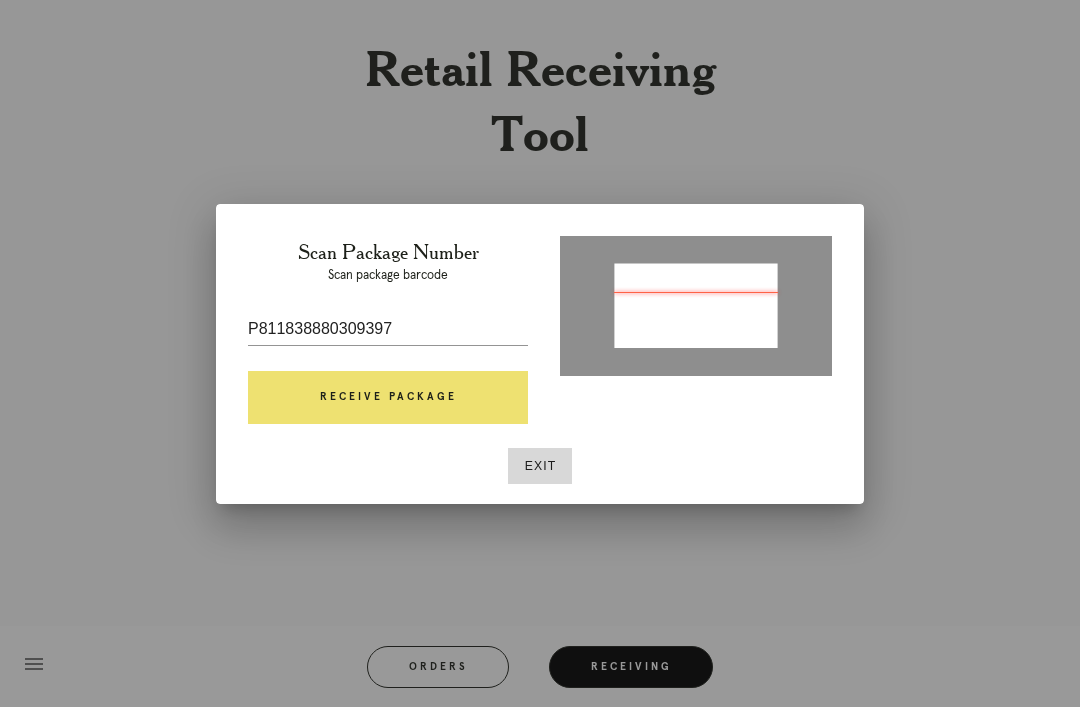 click on "Receive Package" at bounding box center [388, 398] 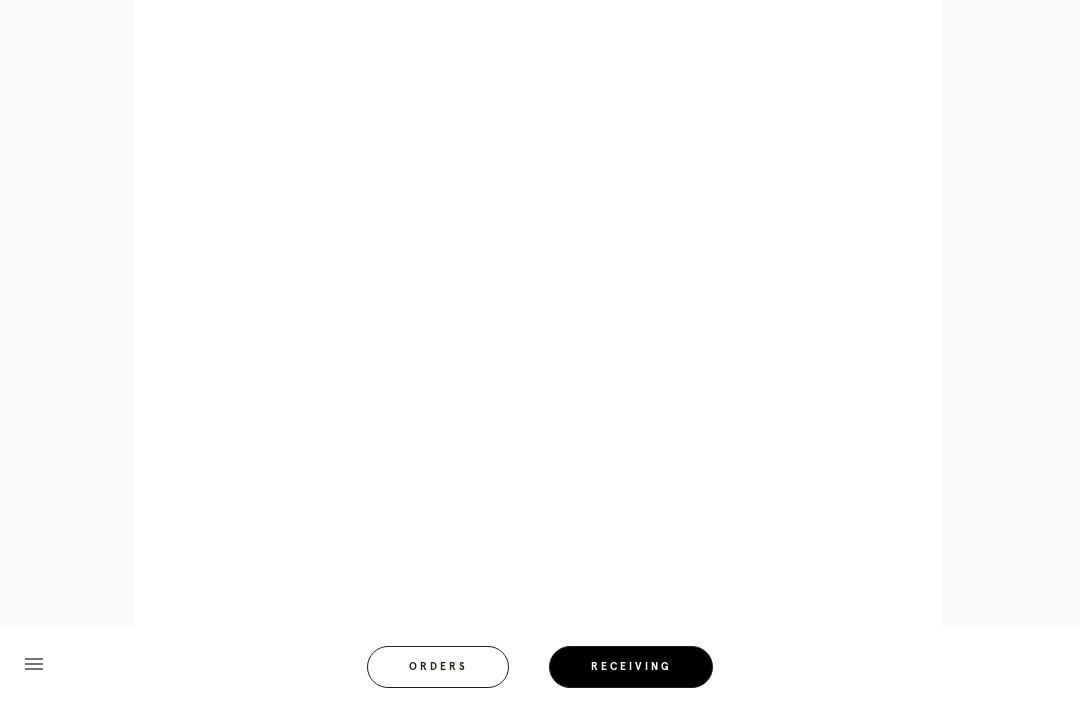 scroll, scrollTop: 892, scrollLeft: 0, axis: vertical 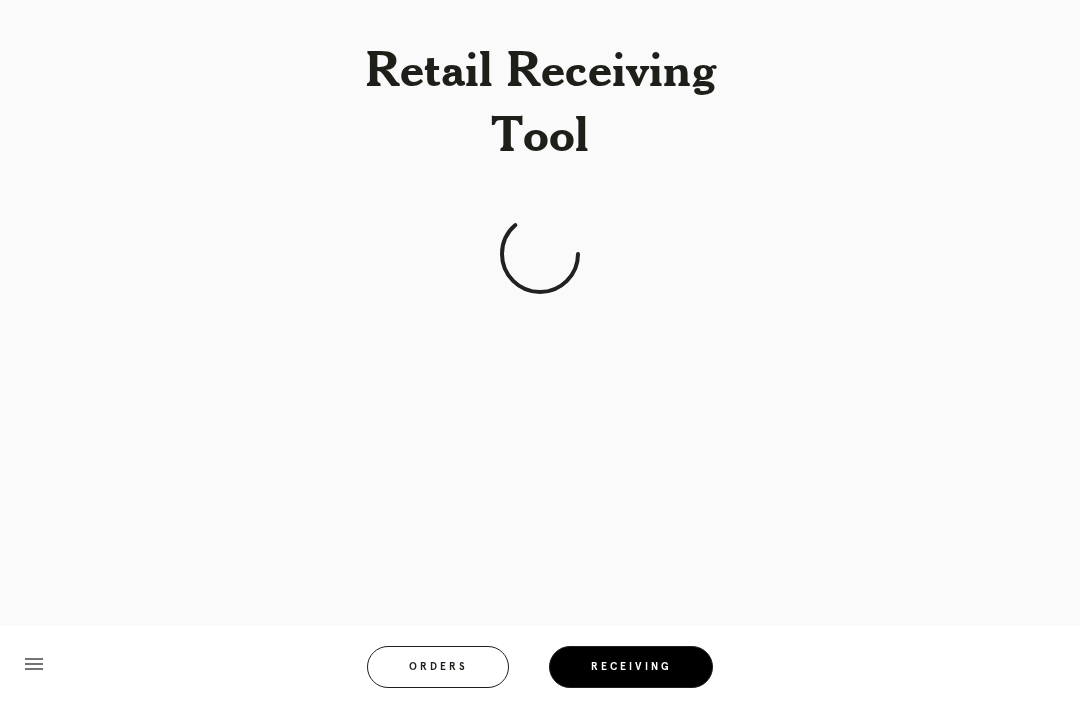 click on "Receiving" at bounding box center [631, 667] 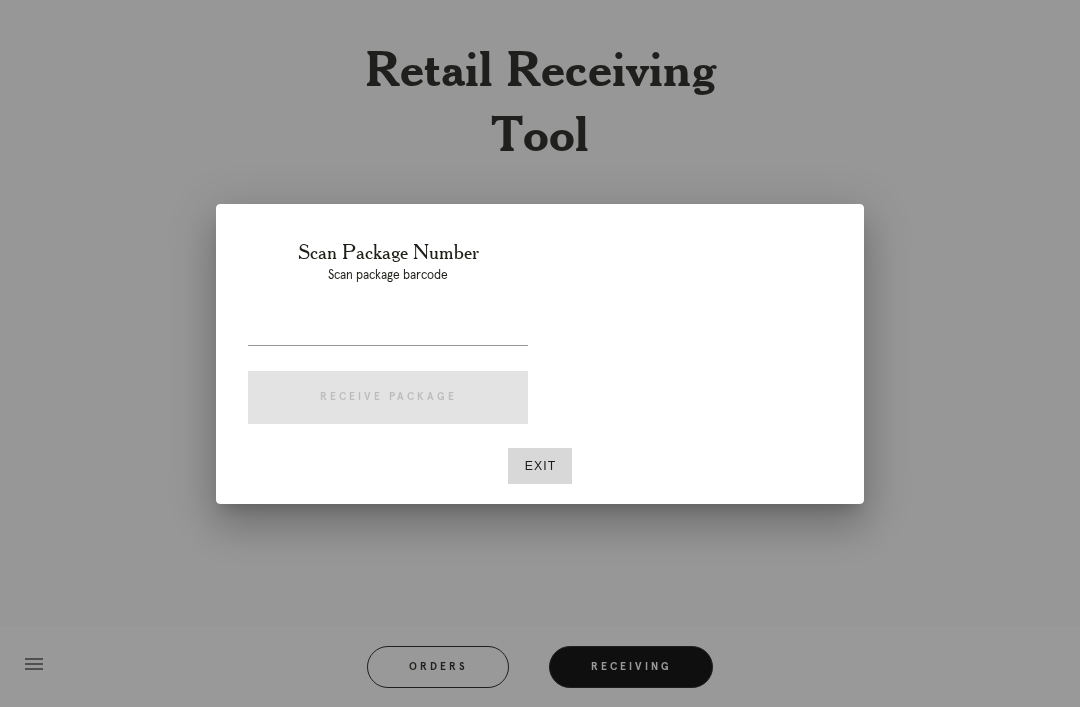 scroll, scrollTop: 0, scrollLeft: 0, axis: both 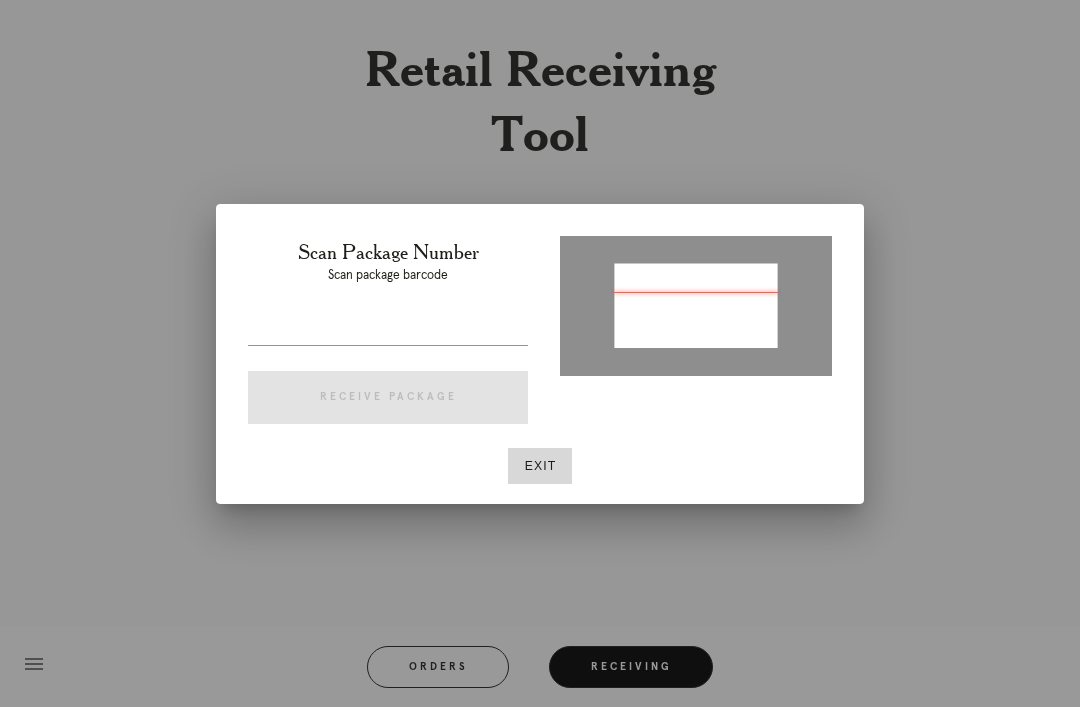 type on "[PACKAGE_ID]" 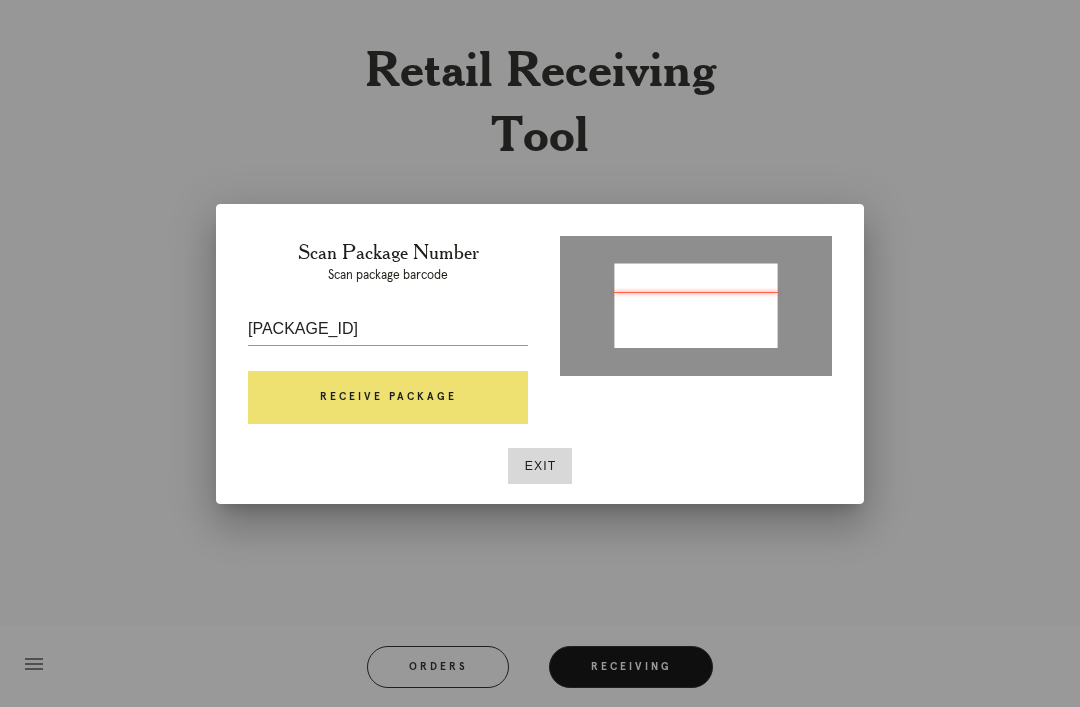 click on "Receive Package" at bounding box center [388, 398] 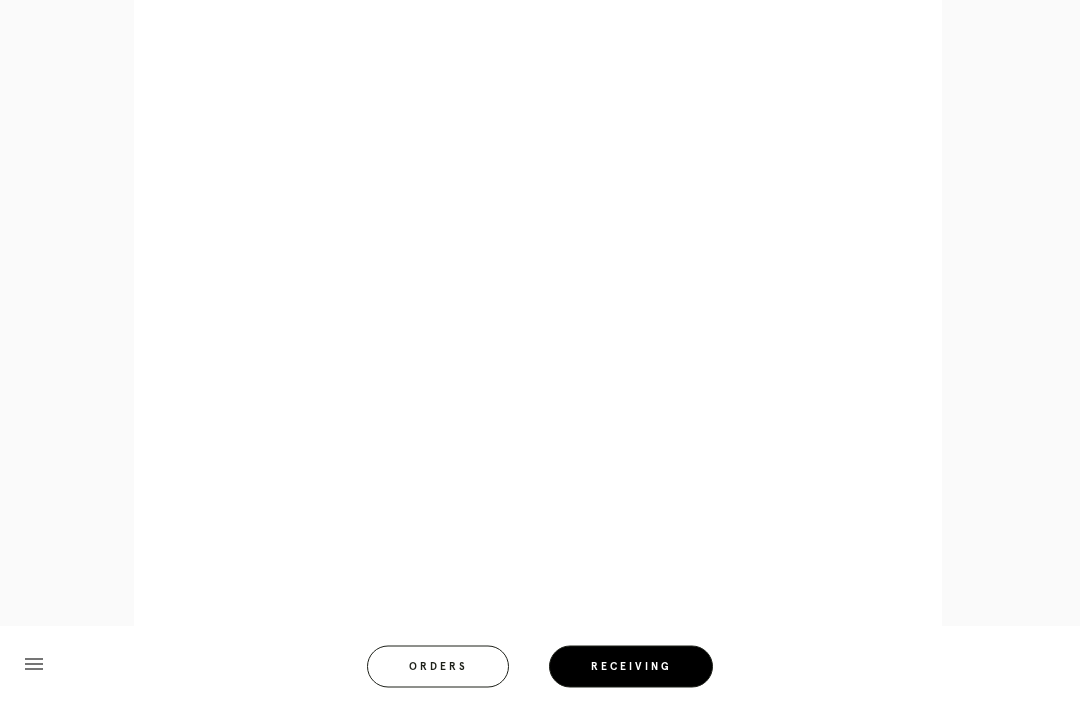 scroll, scrollTop: 892, scrollLeft: 0, axis: vertical 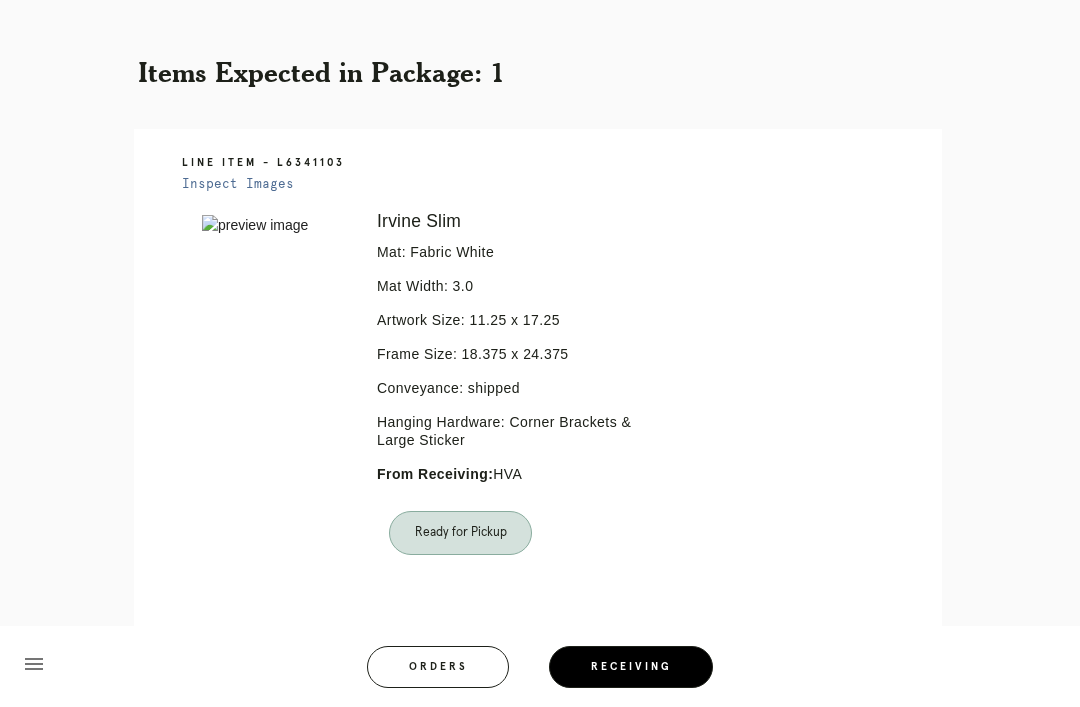 click on "Receiving" at bounding box center [631, 667] 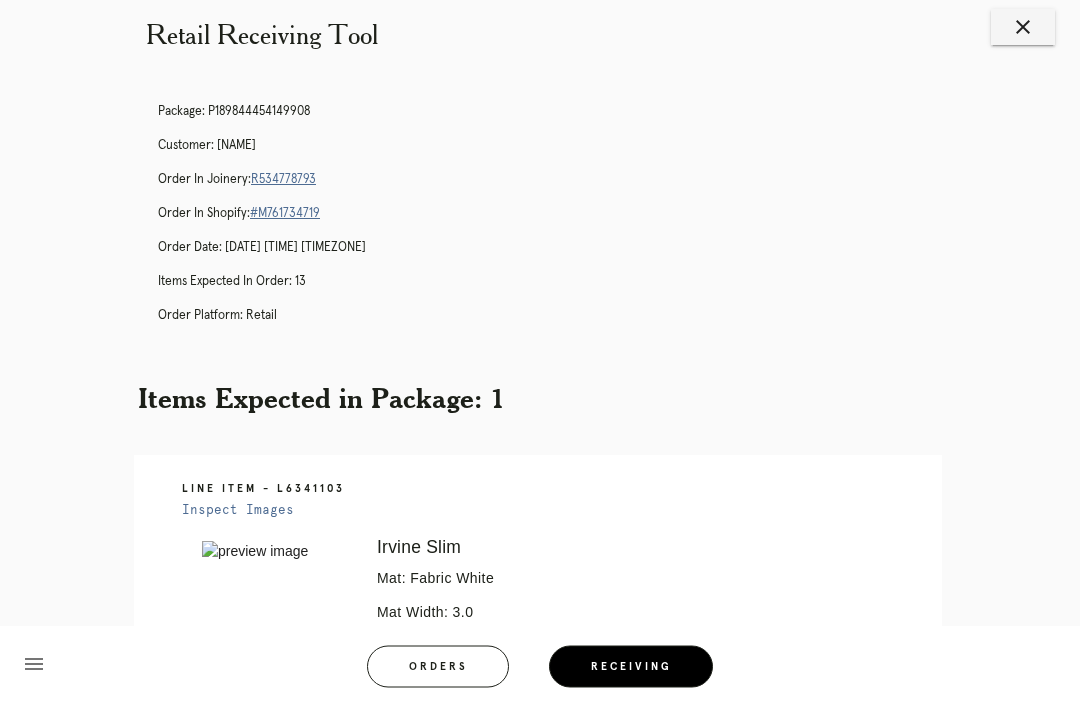 scroll, scrollTop: 0, scrollLeft: 0, axis: both 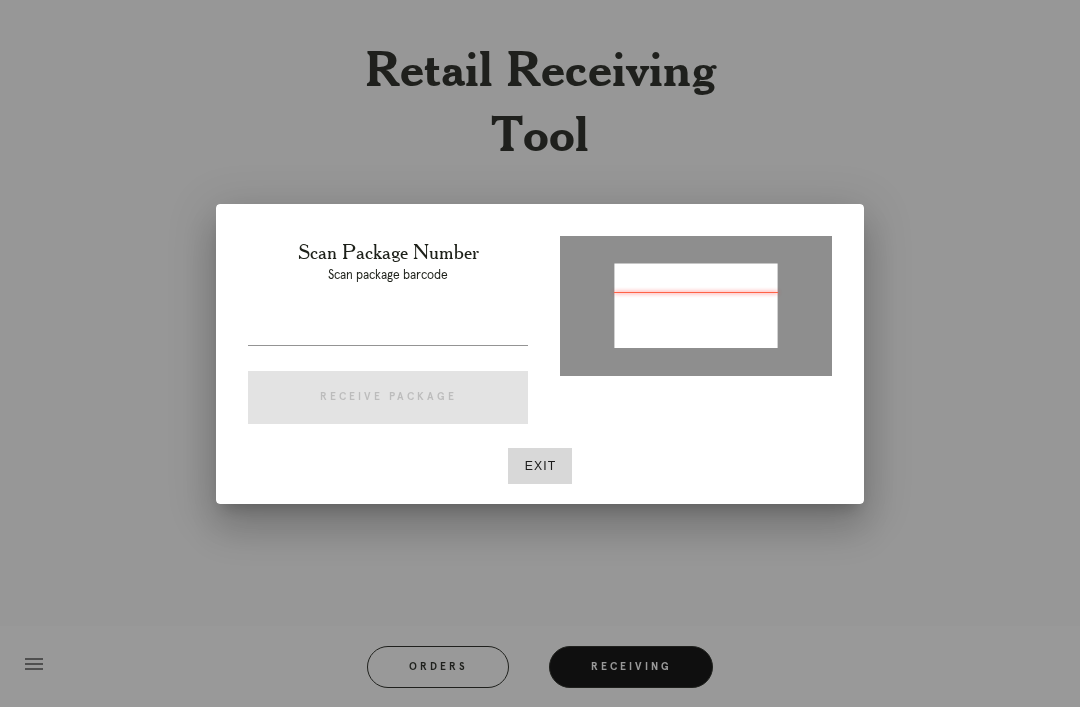 type on "[NUMBER]" 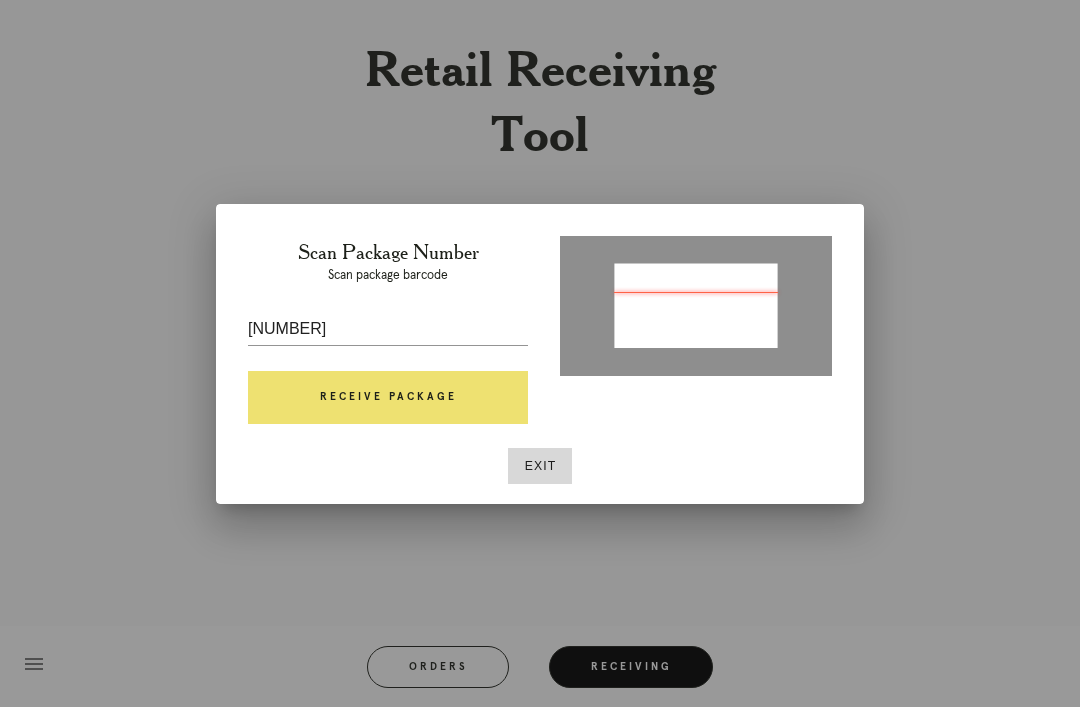 click on "Receive Package" at bounding box center (388, 398) 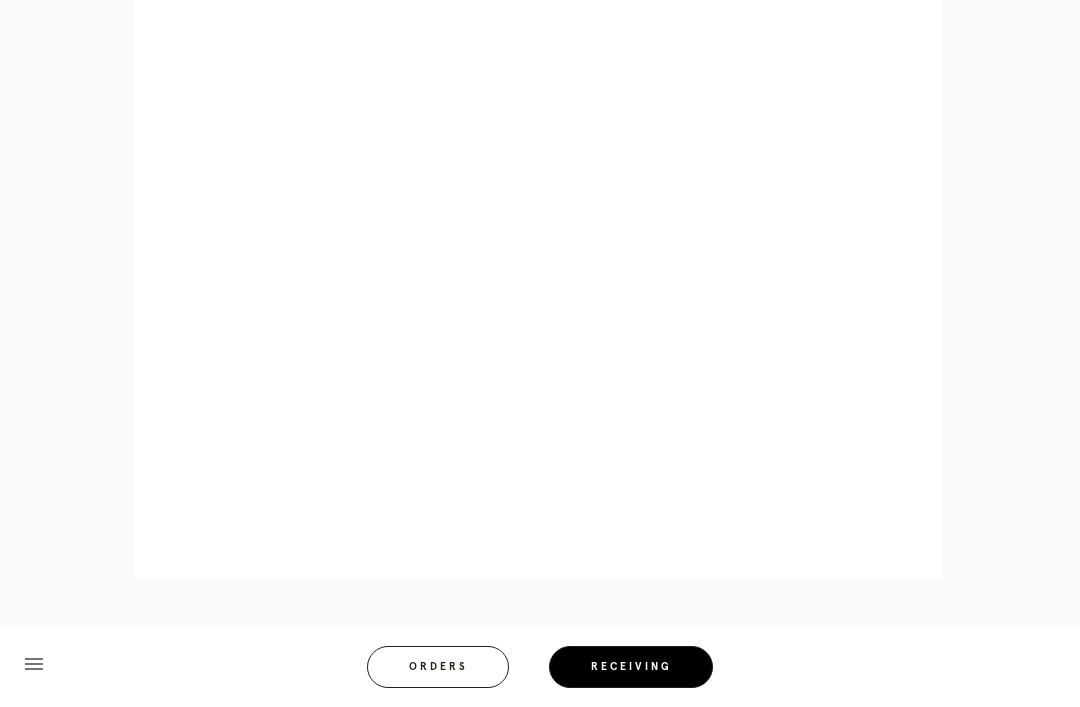 scroll, scrollTop: 892, scrollLeft: 0, axis: vertical 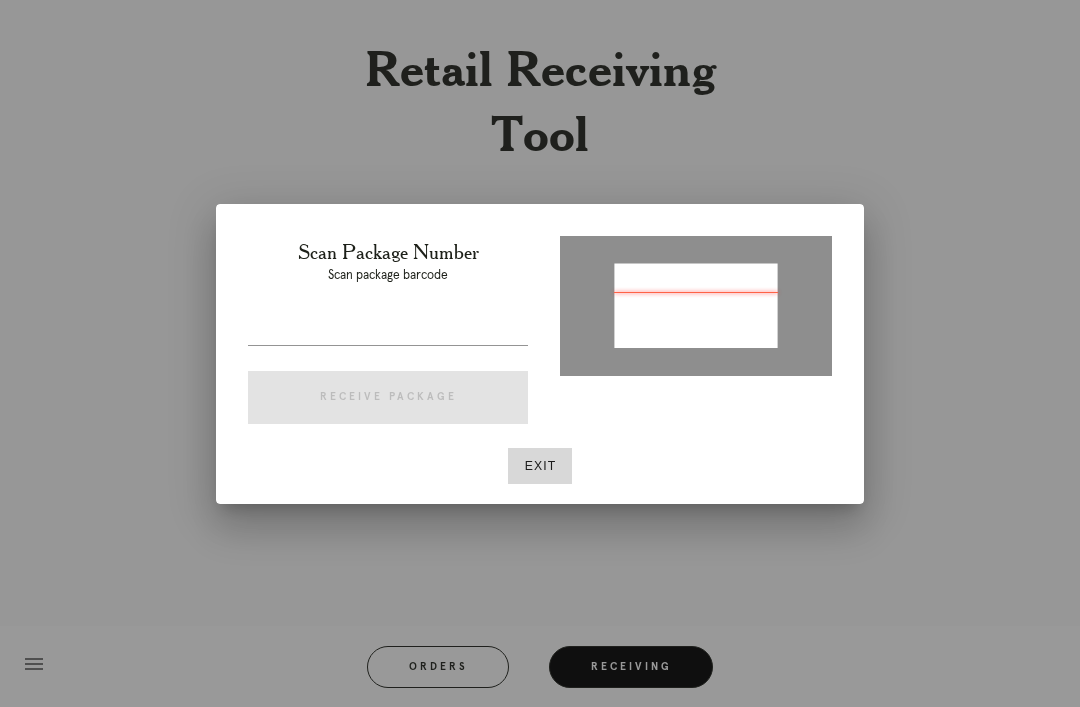 click on "Exit" at bounding box center (540, 466) 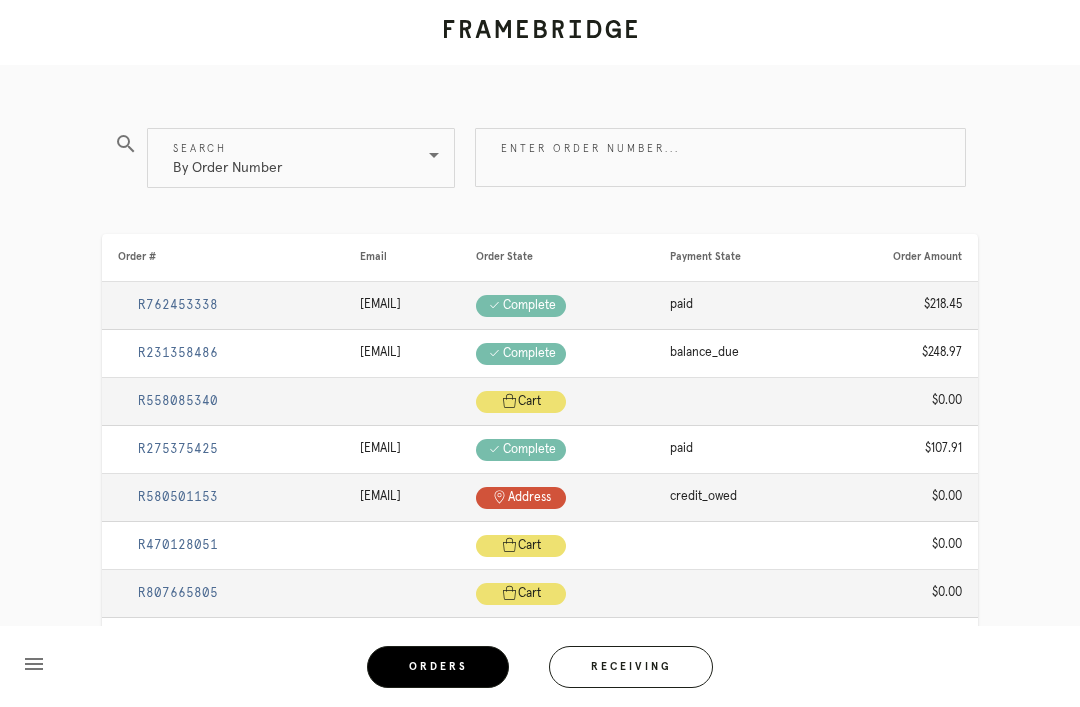 click on "Enter order number..." at bounding box center (720, 157) 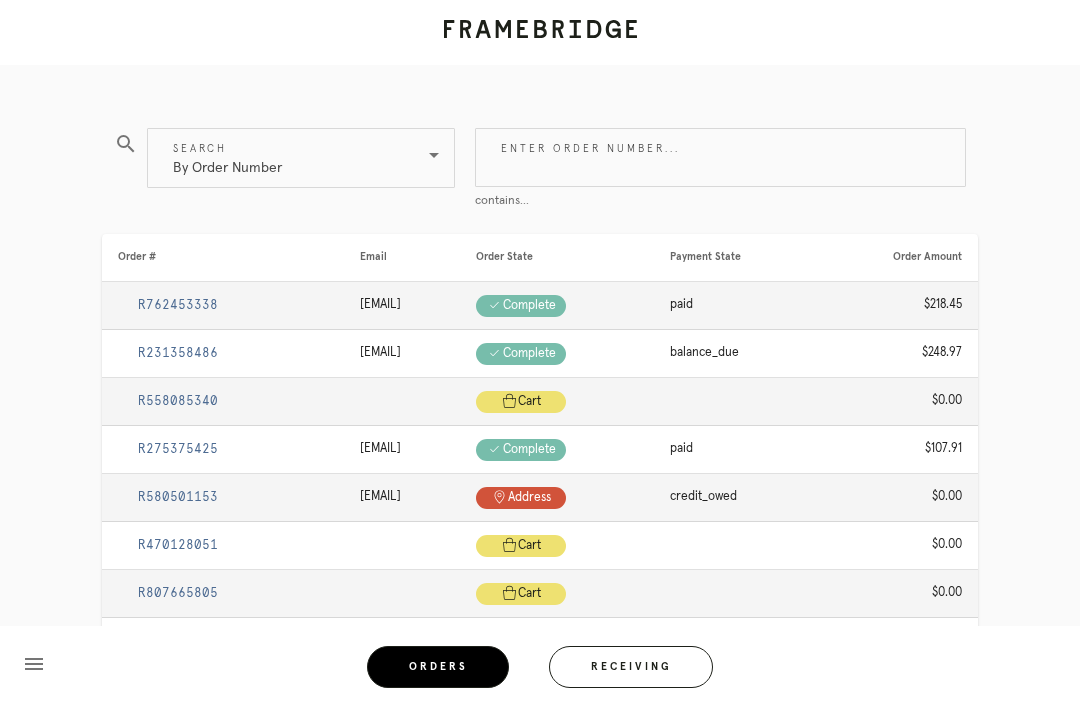 click on "Enter order number..." at bounding box center (720, 157) 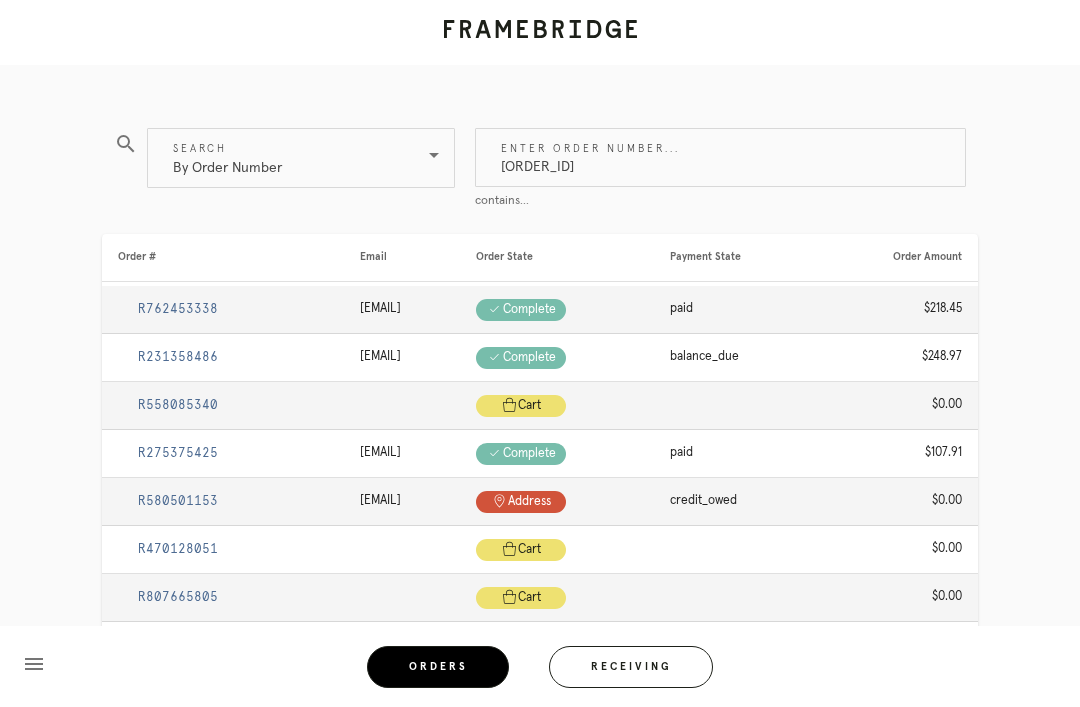 click on "#M761735516" at bounding box center (720, 157) 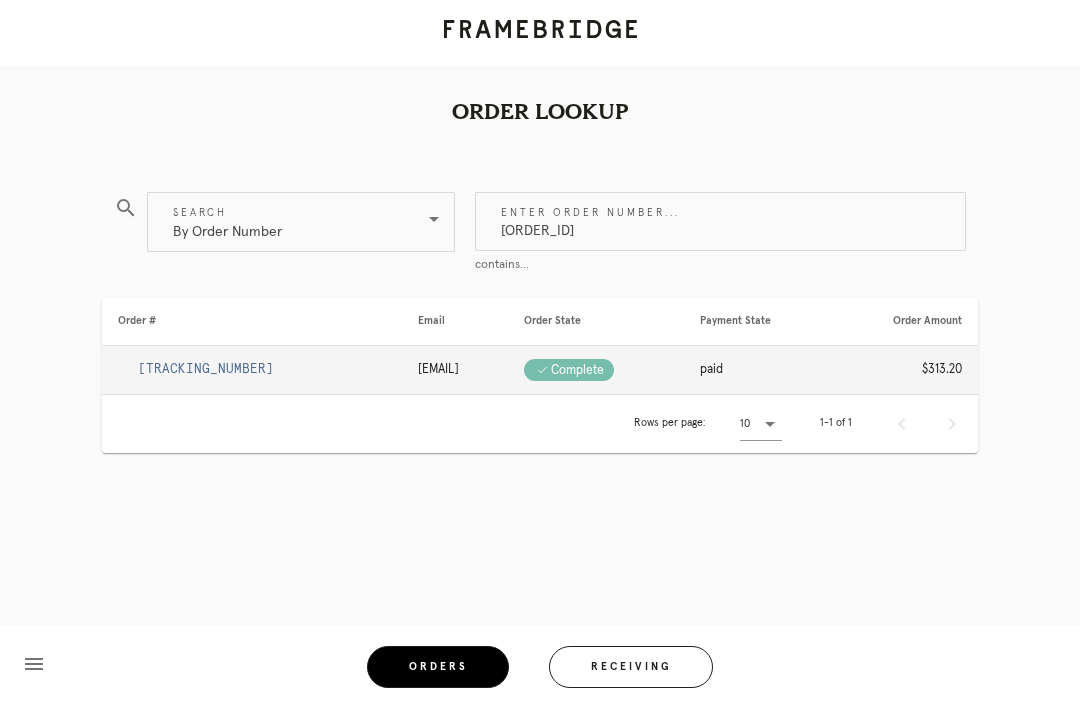 type on "M761735516" 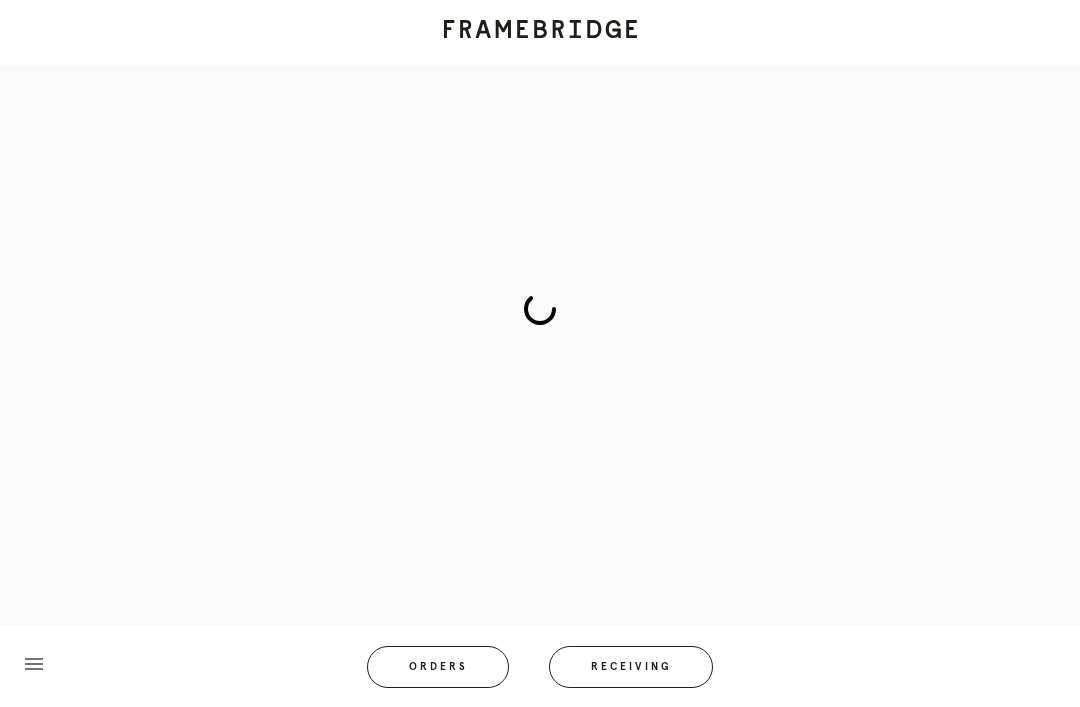 click at bounding box center [540, 309] 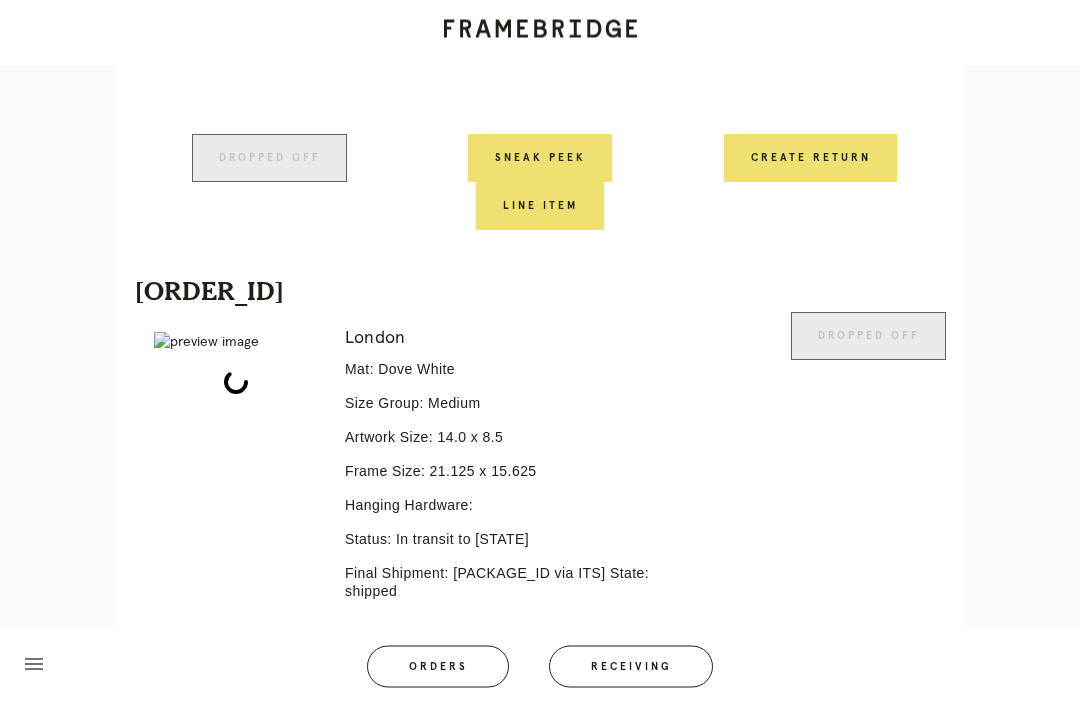 scroll, scrollTop: 885, scrollLeft: 0, axis: vertical 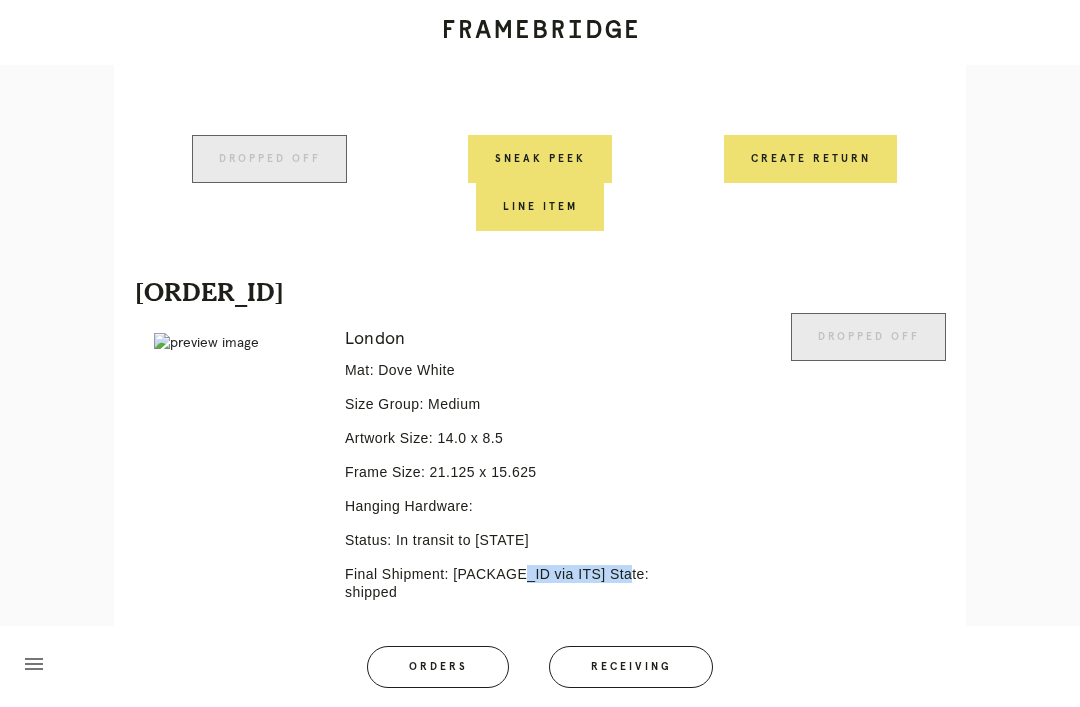 copy on "P307872575083842" 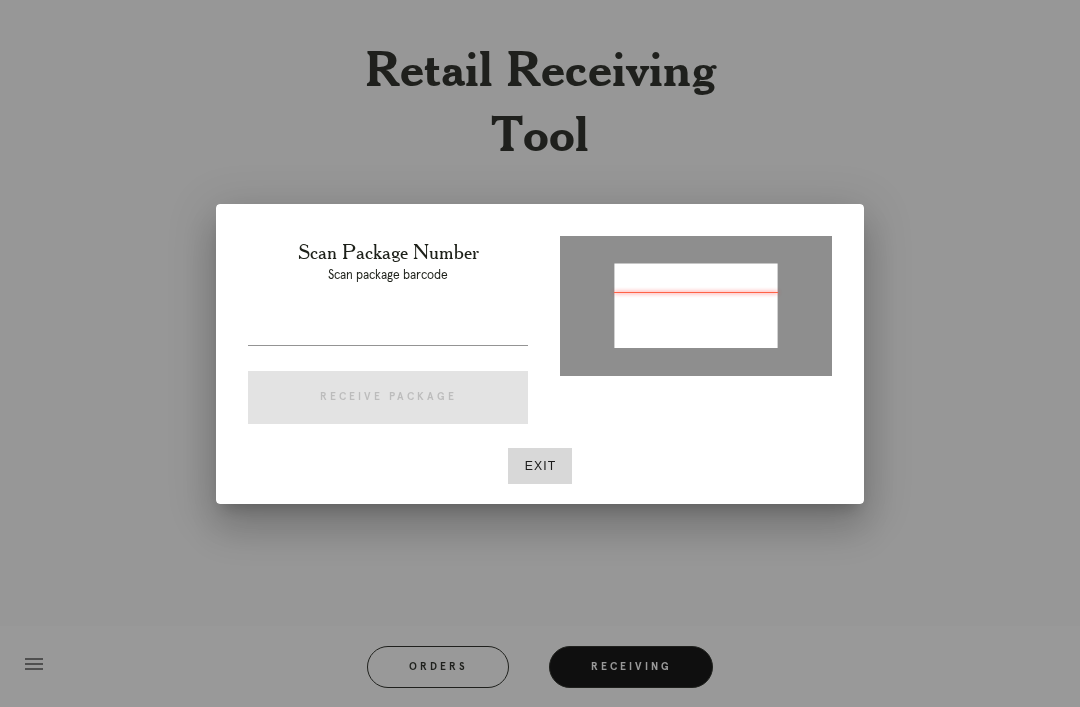 click at bounding box center [388, 334] 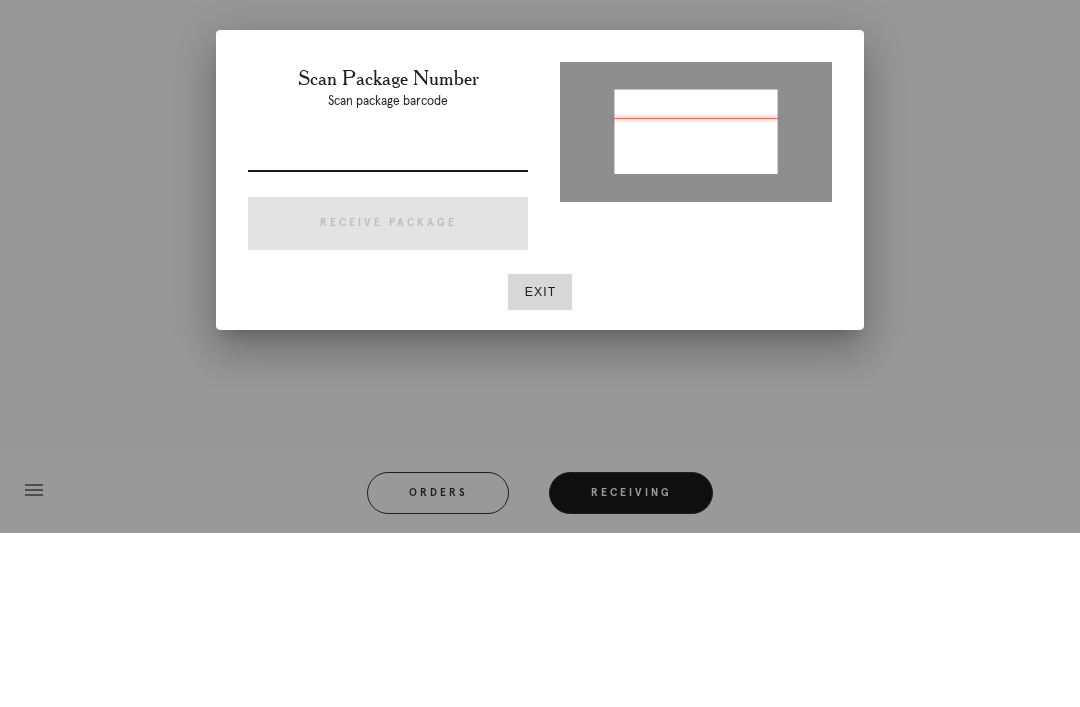 click at bounding box center [388, 329] 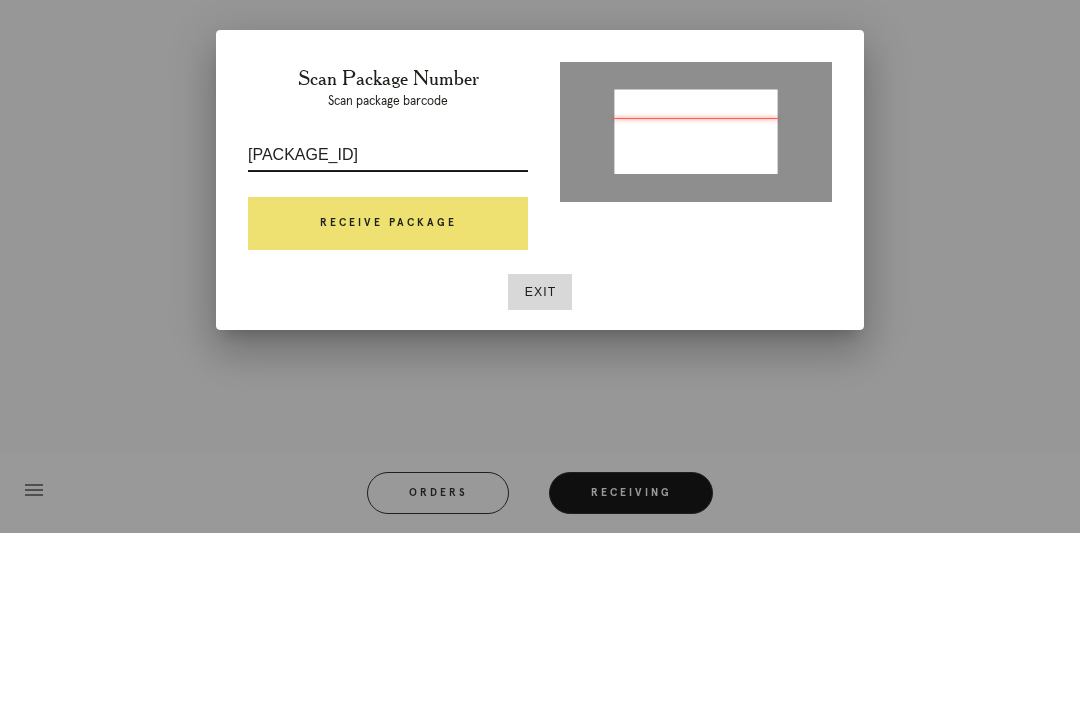 type on "P307872575083842" 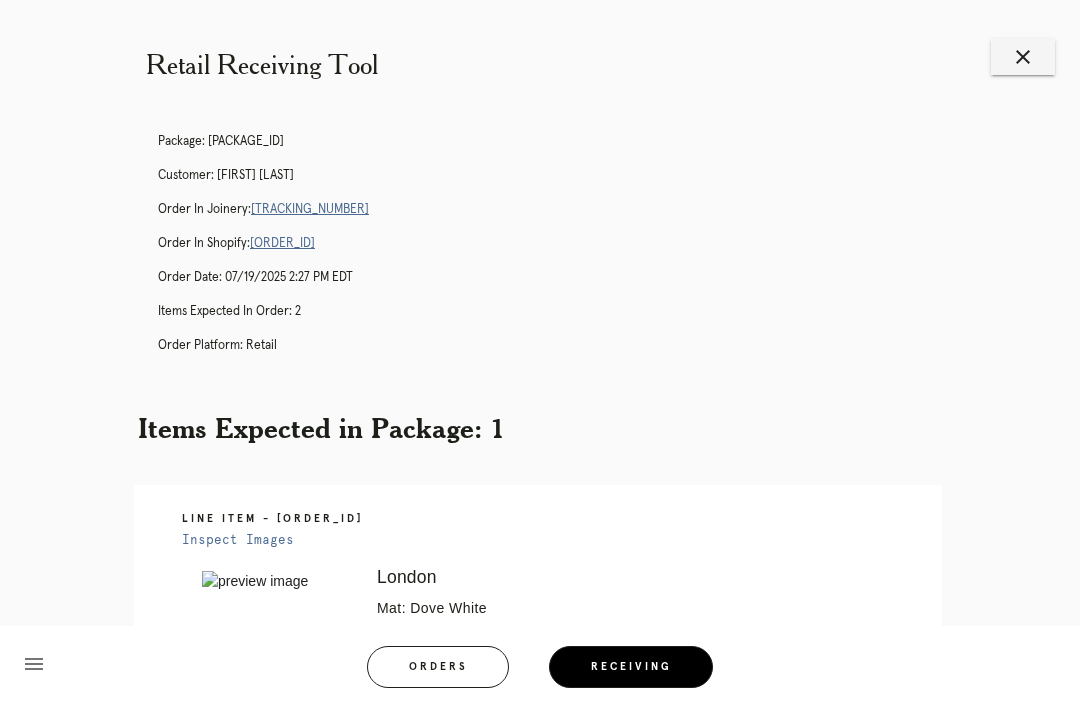scroll, scrollTop: 452, scrollLeft: 0, axis: vertical 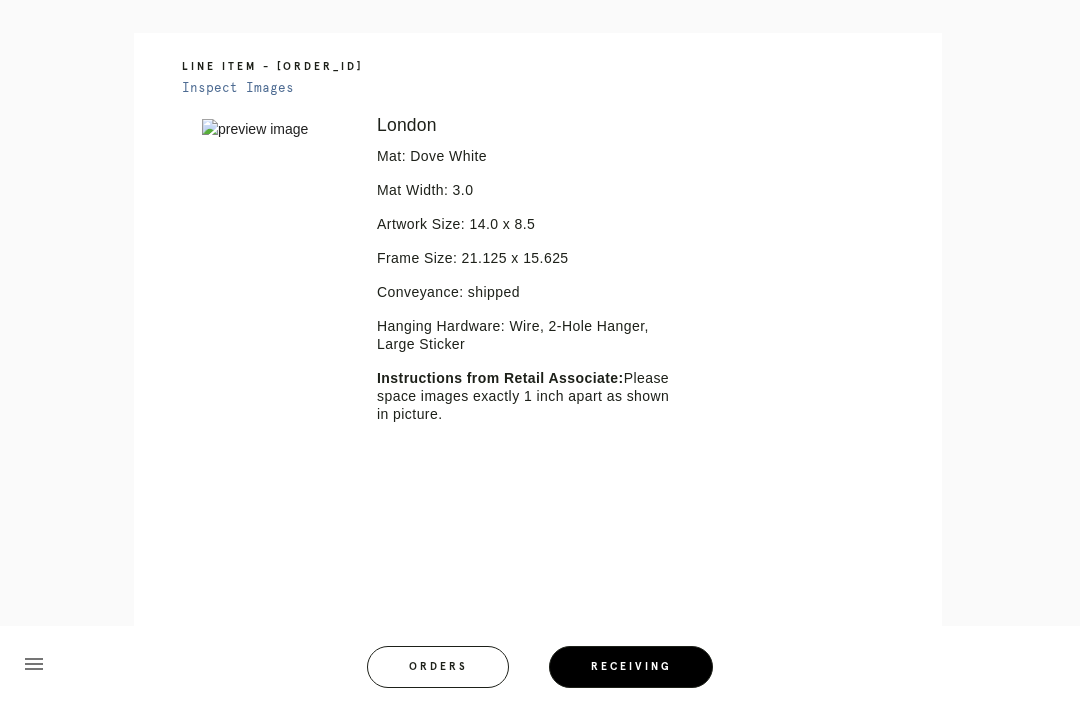 click on "Error retreiving frame spec #9749401
London
Mat: Dove White
Mat Width: 3.0
Artwork Size:
14.0
x
8.5
Frame Size:
21.125
x
15.625
Conveyance: shipped
Hanging Hardware: Wire, 2-Hole Hanger, Large Sticker
Instructions from Retail Associate:
Please space images exactly 1 inch apart as shown in picture." at bounding box center (556, 361) 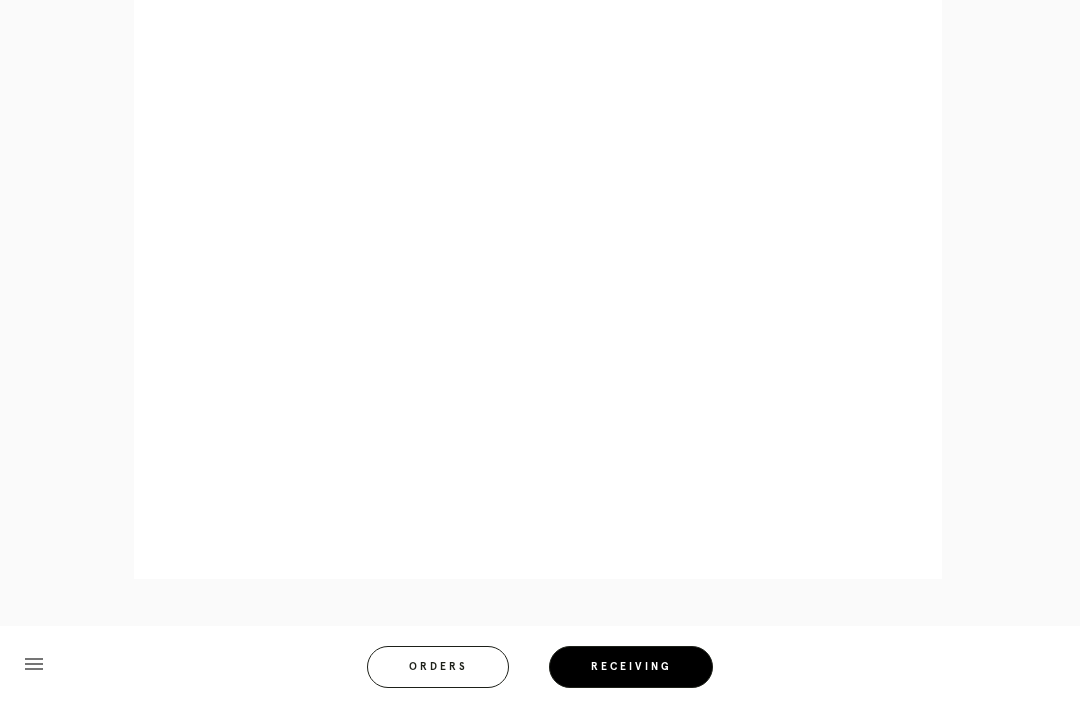scroll, scrollTop: 928, scrollLeft: 0, axis: vertical 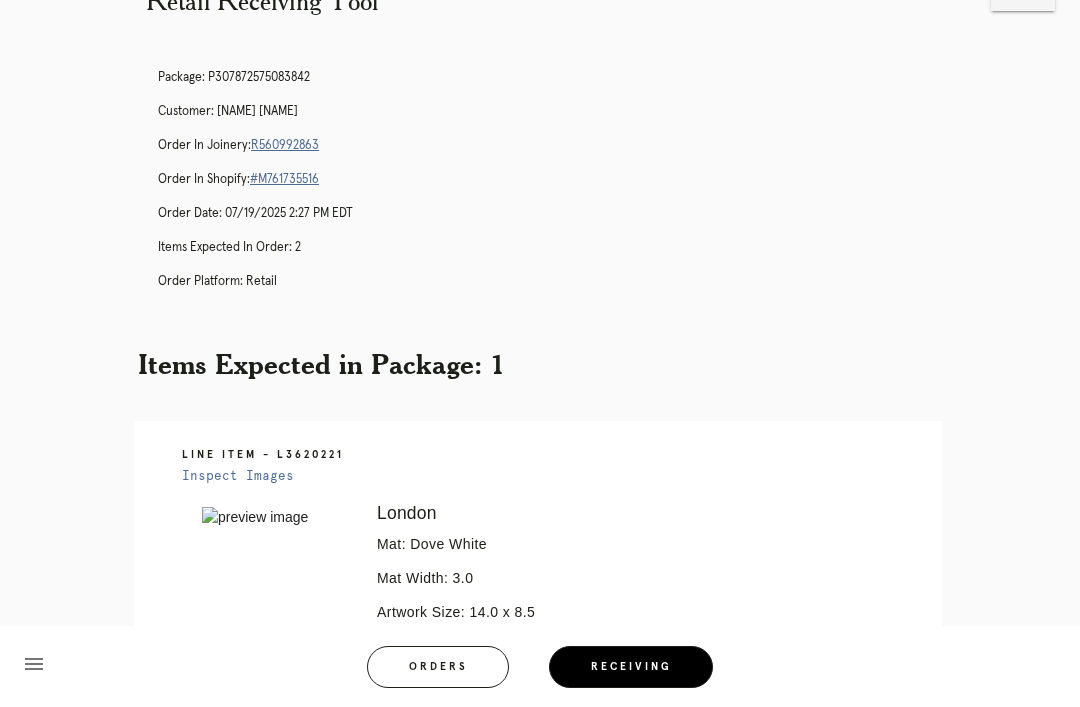 click on "R560992863" at bounding box center [285, 145] 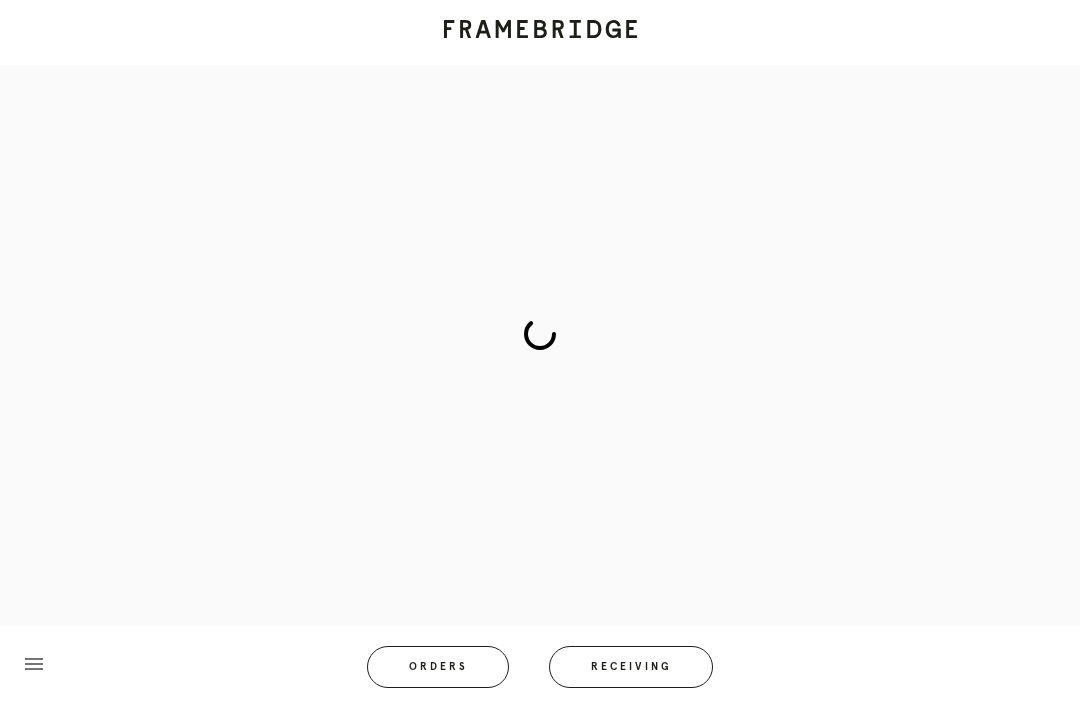 scroll, scrollTop: 0, scrollLeft: 0, axis: both 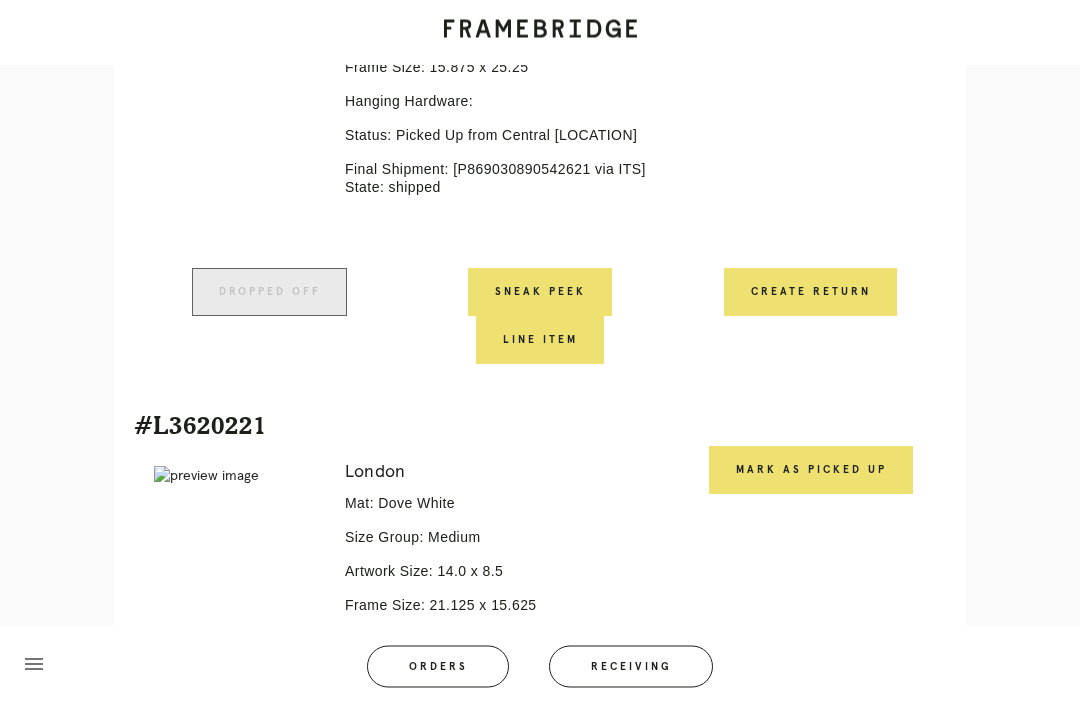 click on "Mark as Picked Up" at bounding box center (811, 471) 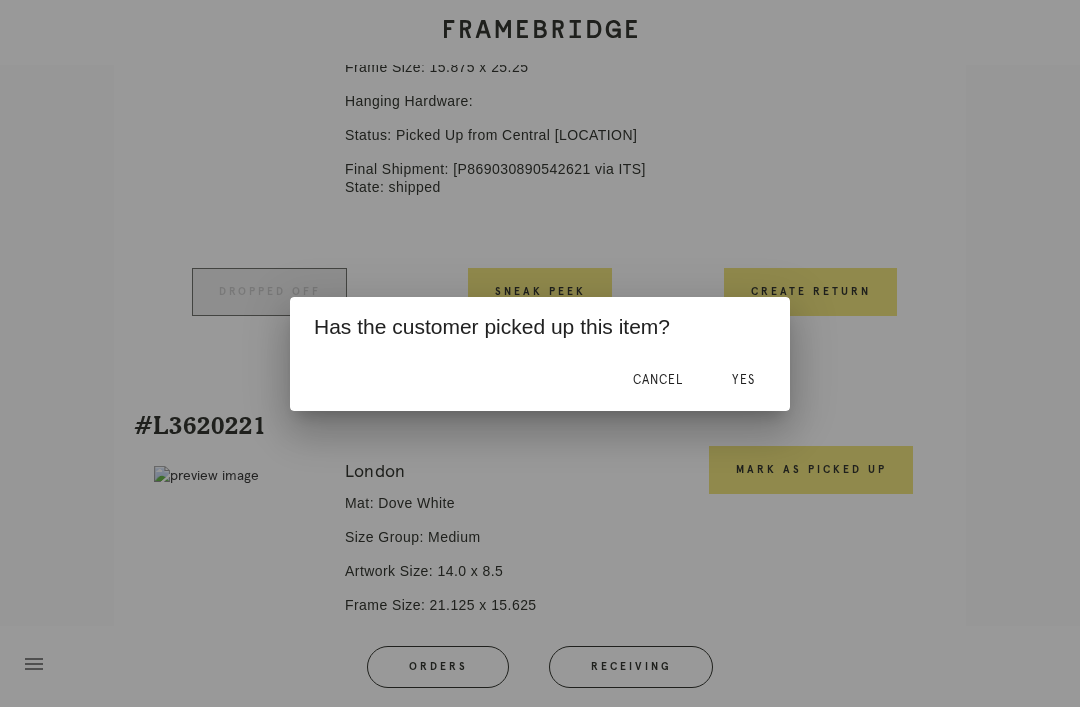 click on "Yes" at bounding box center [743, 380] 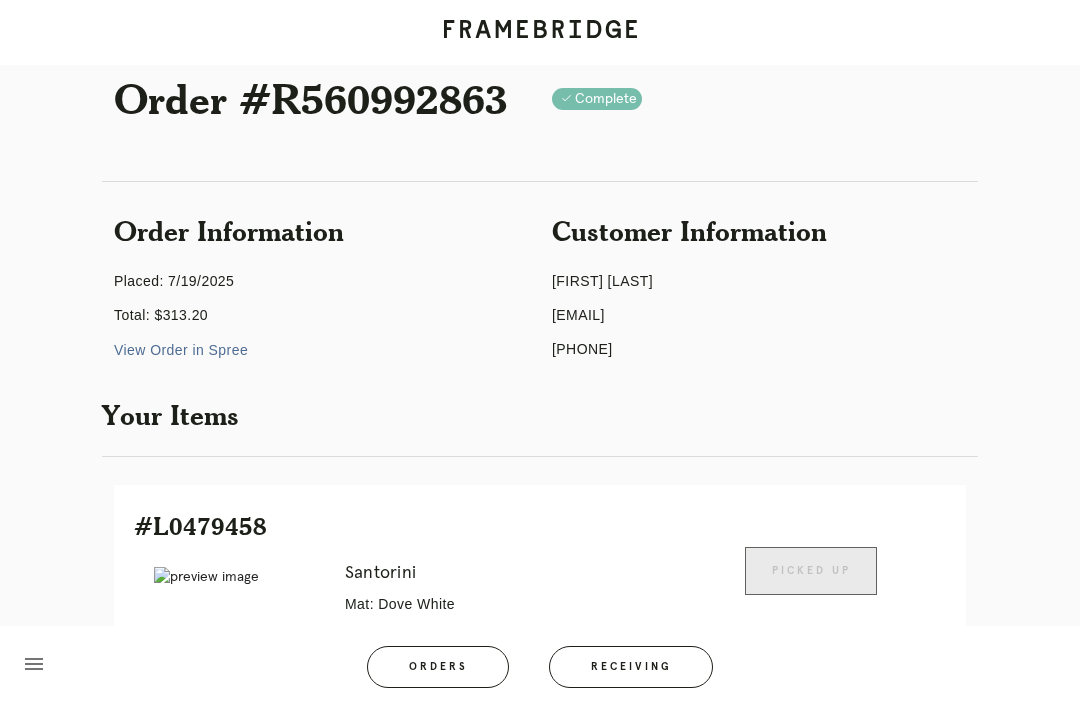 scroll, scrollTop: 0, scrollLeft: 0, axis: both 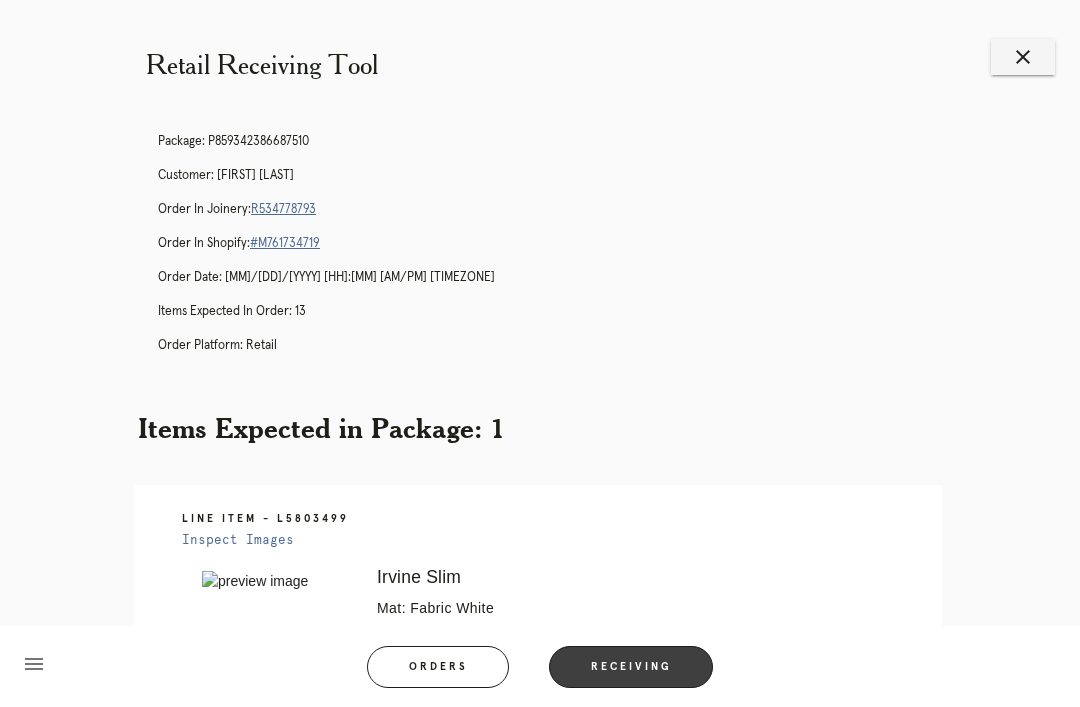 click on "Receiving" at bounding box center [631, 667] 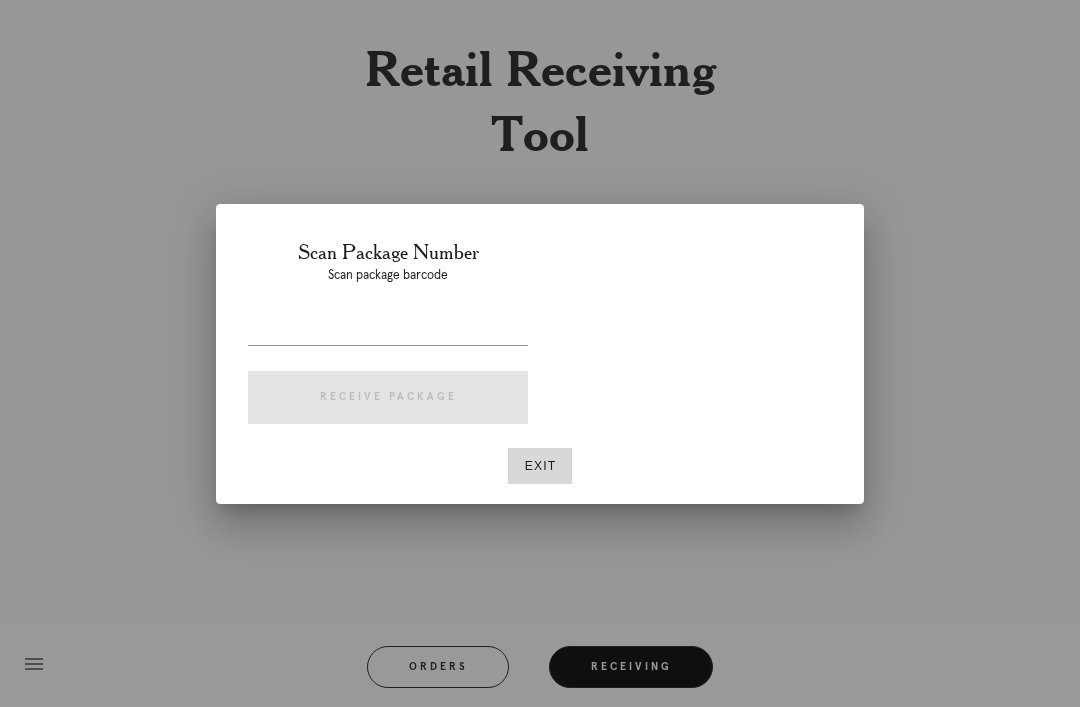 scroll, scrollTop: 0, scrollLeft: 0, axis: both 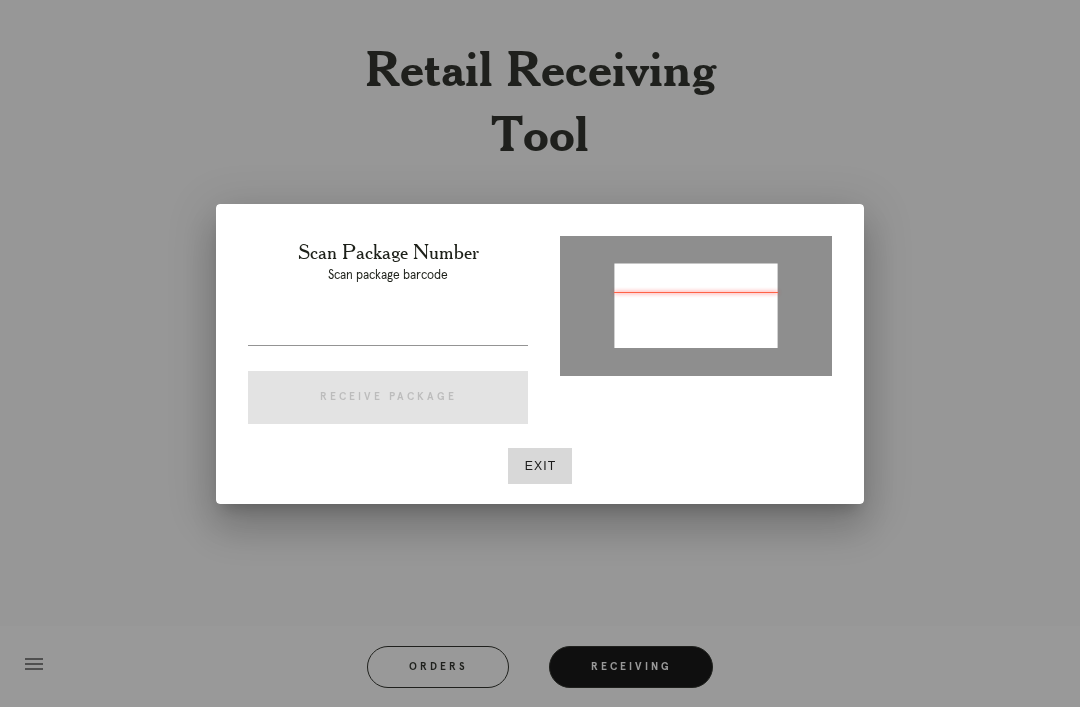 type on "P866152136488010" 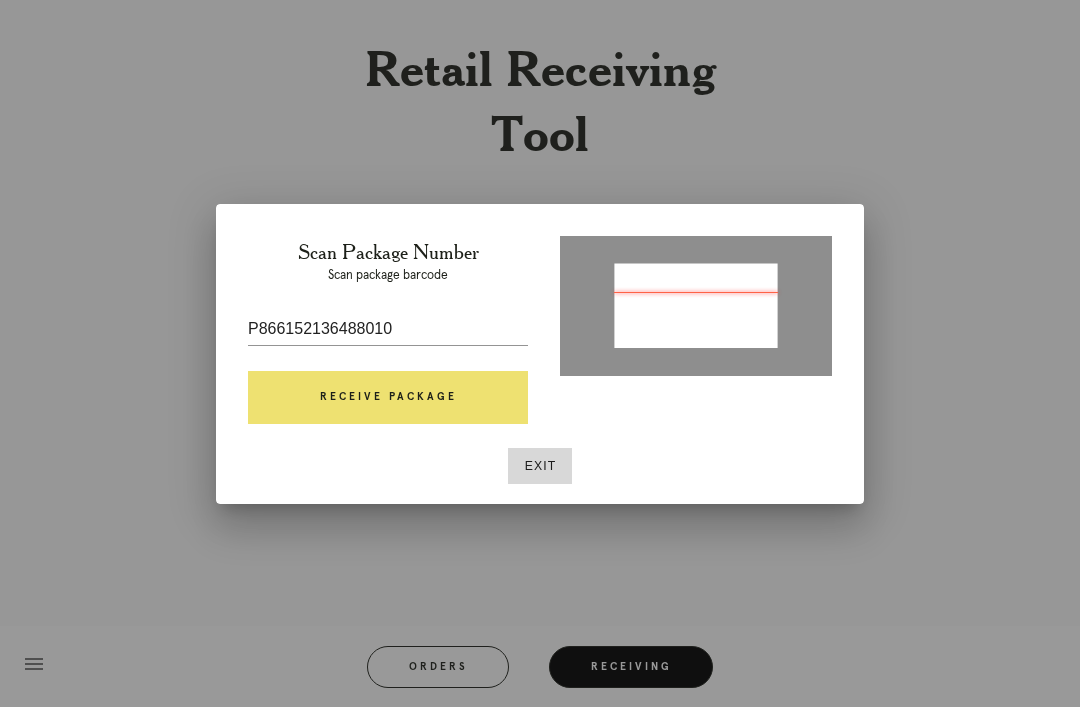 click on "Receive Package" at bounding box center [388, 398] 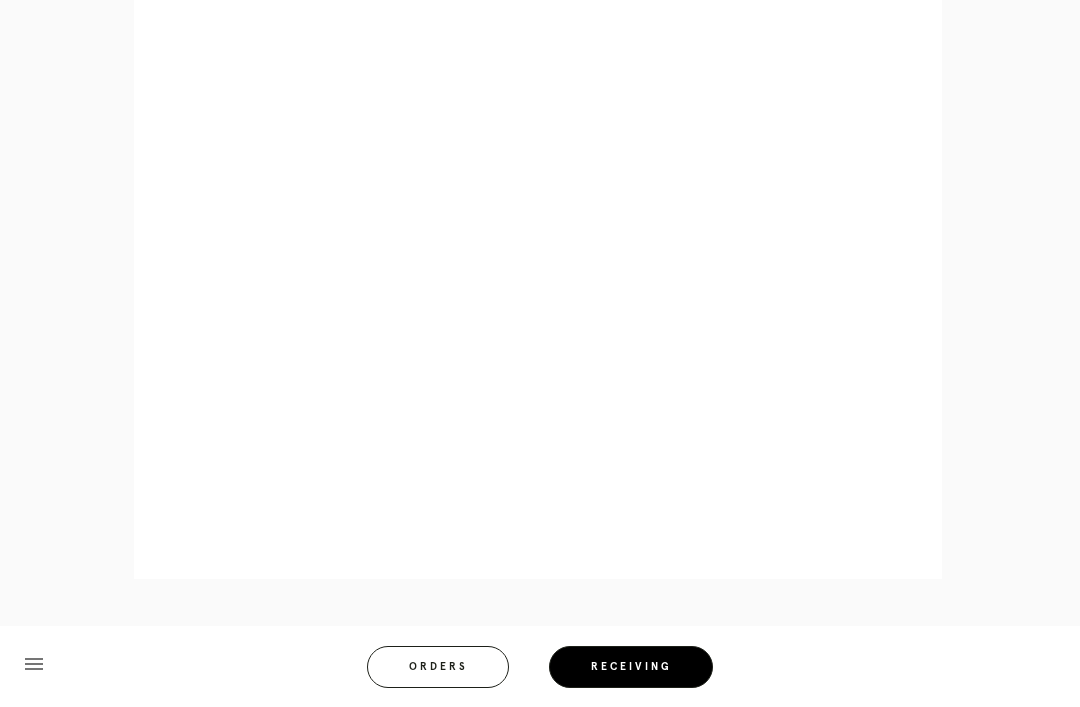 scroll, scrollTop: 892, scrollLeft: 0, axis: vertical 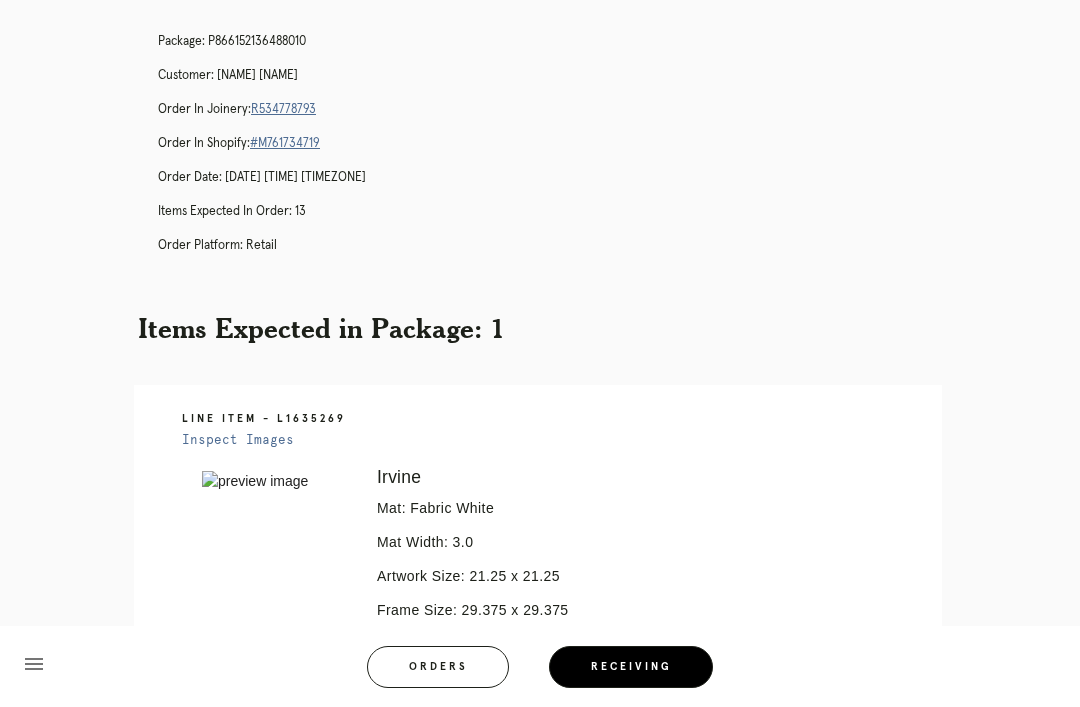 click on "Receiving" at bounding box center (631, 667) 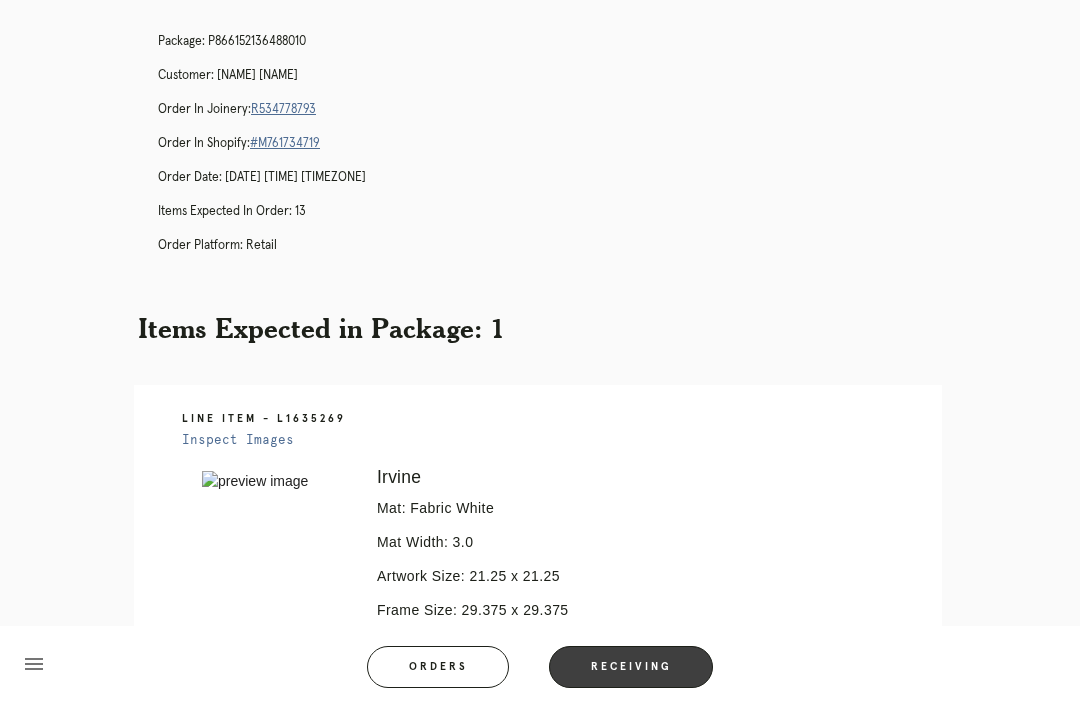 click on "Receiving" at bounding box center (631, 667) 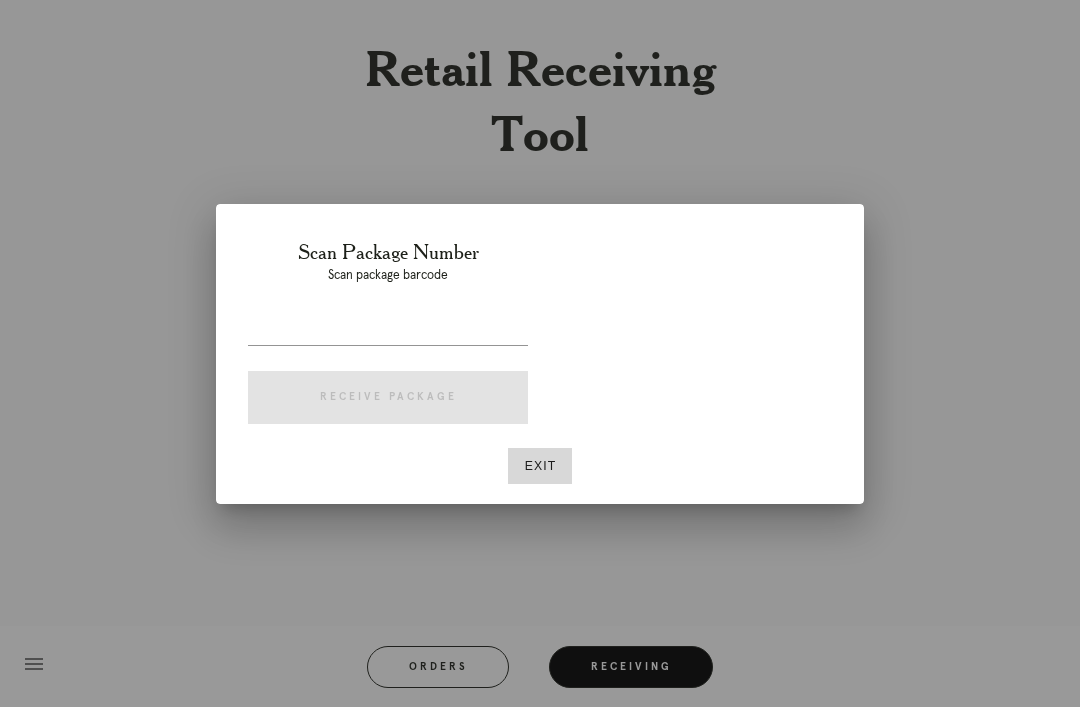 scroll, scrollTop: 0, scrollLeft: 0, axis: both 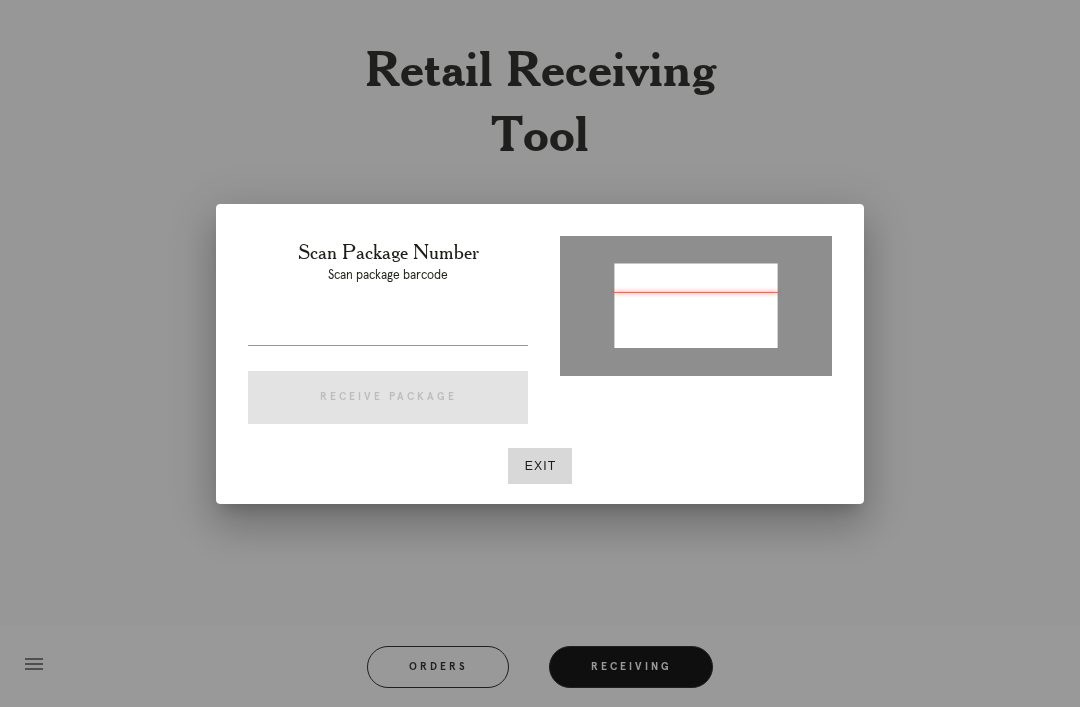 type on "[ORDER_ID]" 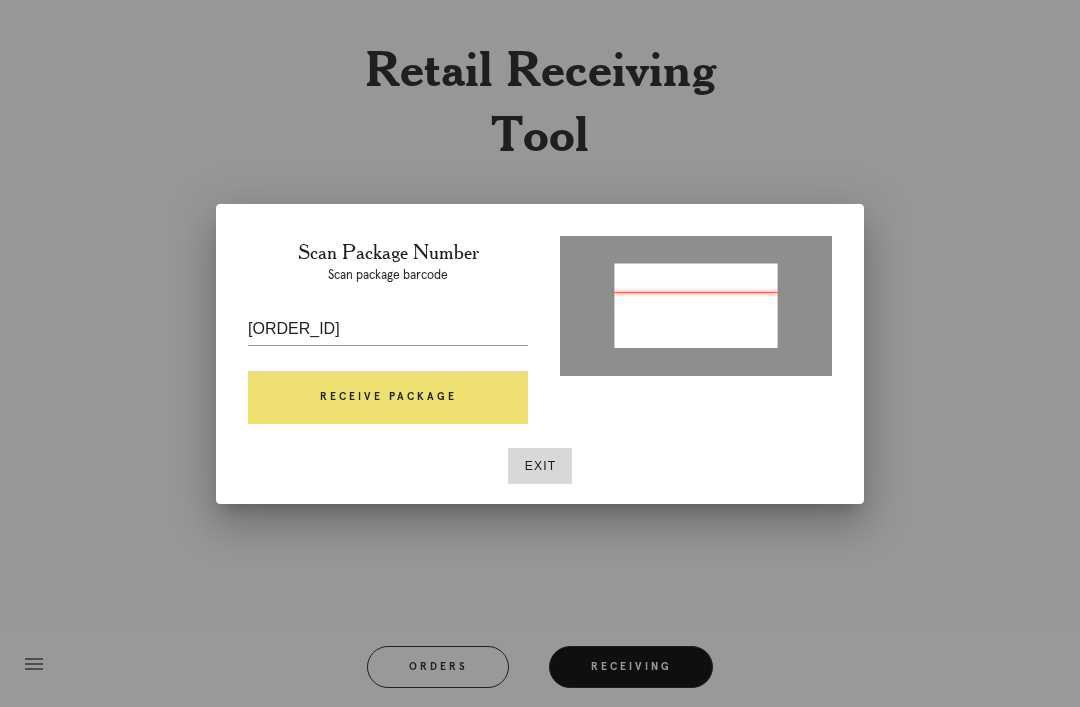click on "Receive Package" at bounding box center (388, 398) 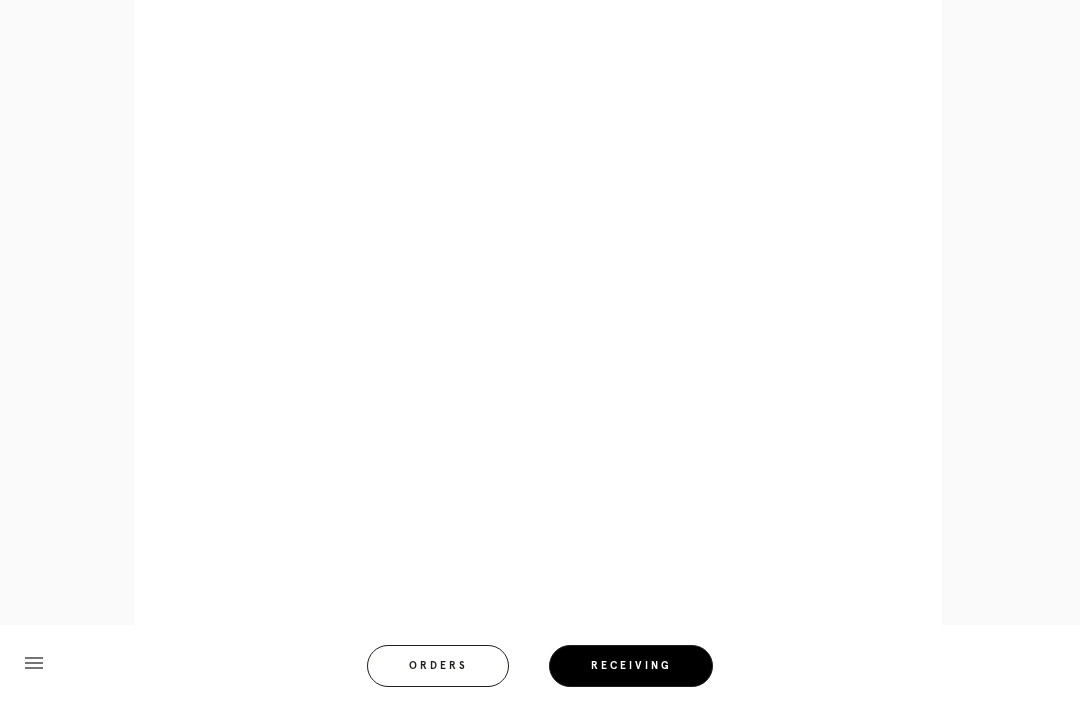 scroll, scrollTop: 892, scrollLeft: 0, axis: vertical 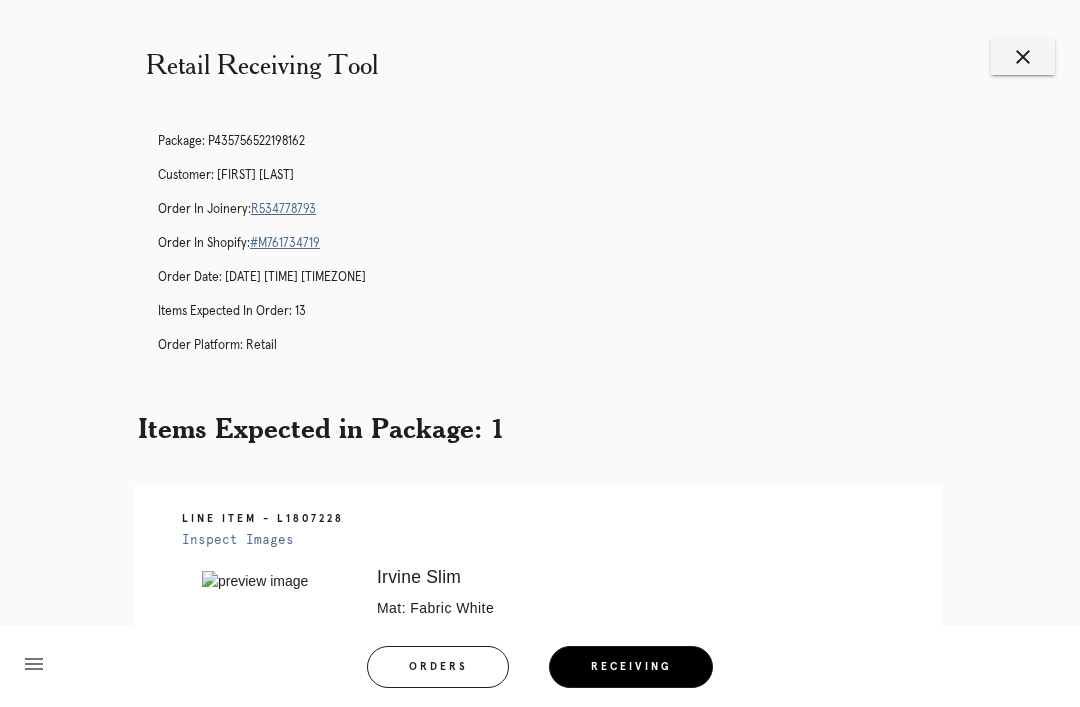 click on "Receiving" at bounding box center [631, 667] 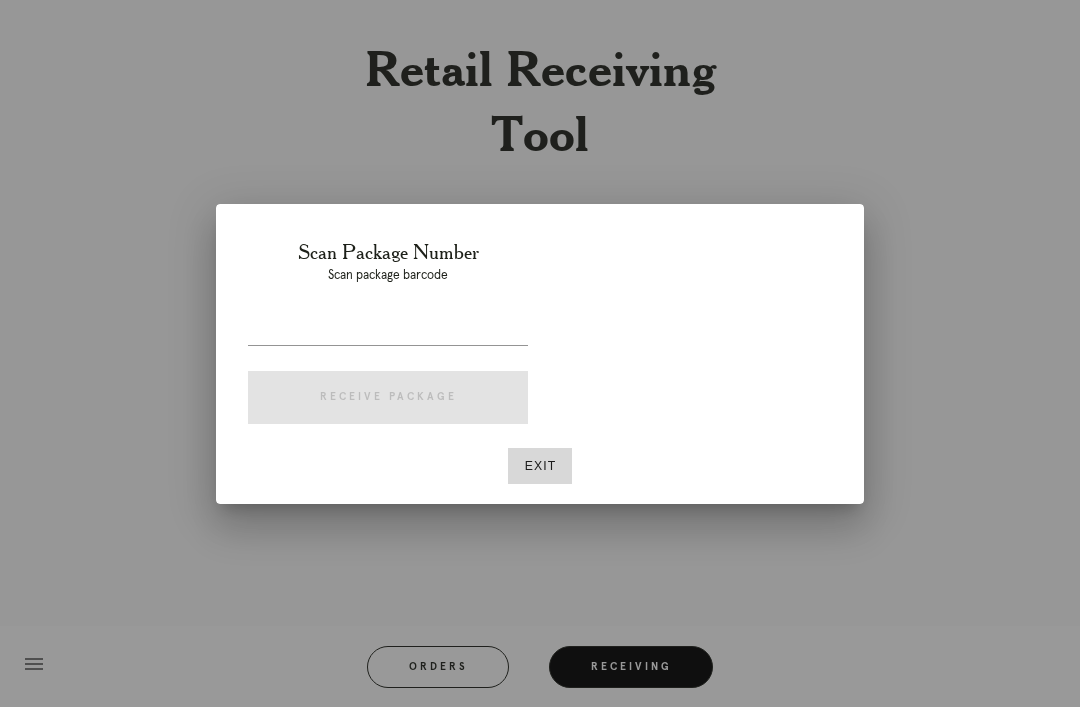 scroll, scrollTop: 0, scrollLeft: 0, axis: both 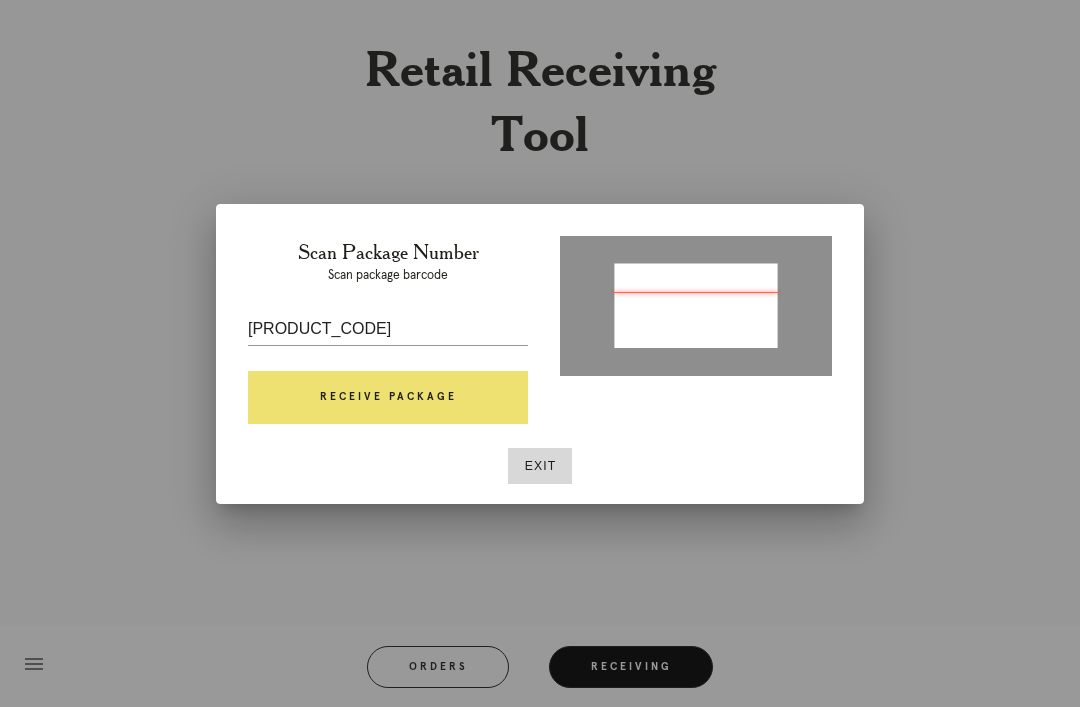 type on "P671730515582893" 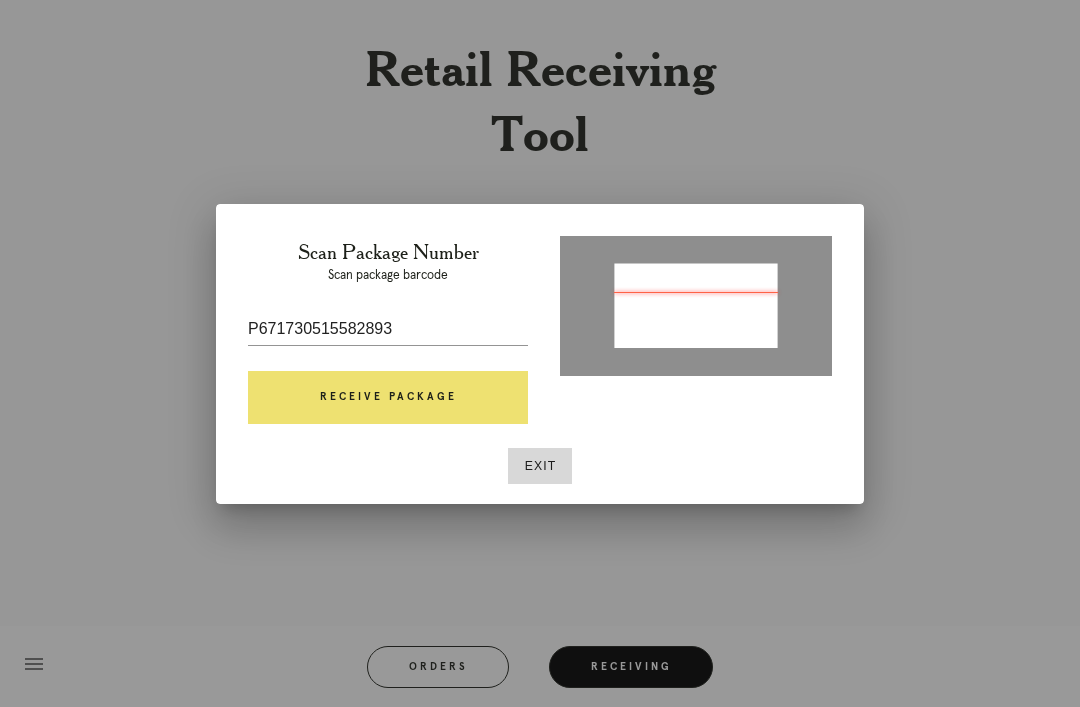 click on "Receive Package" at bounding box center [388, 398] 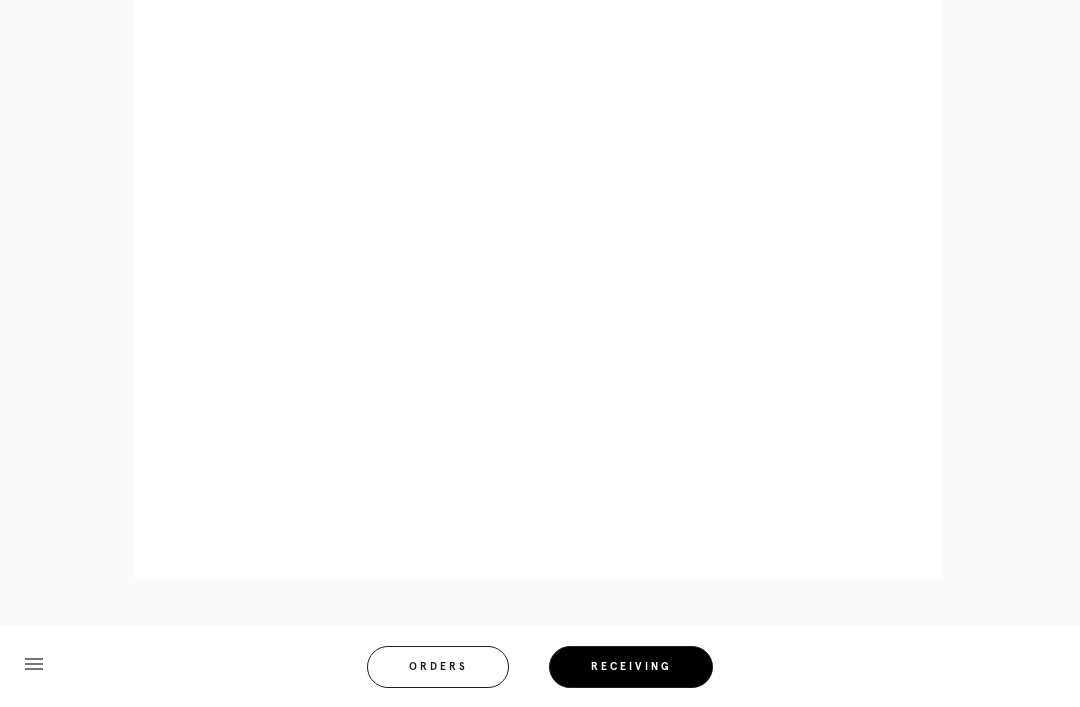 scroll, scrollTop: 892, scrollLeft: 0, axis: vertical 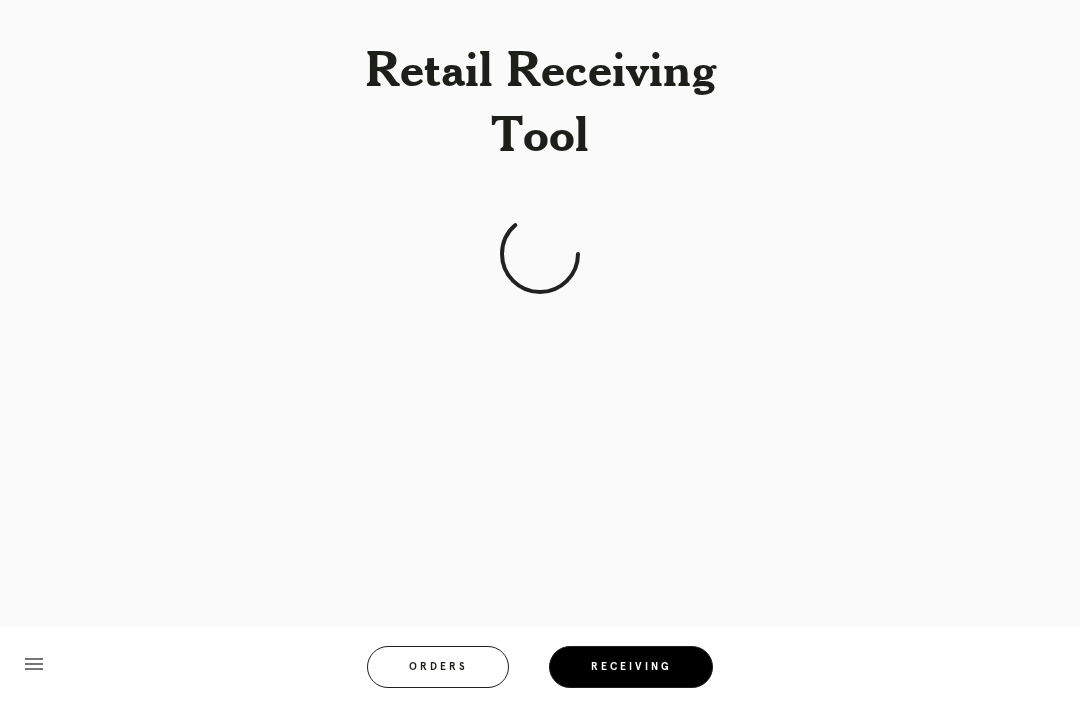 click on "Receiving" at bounding box center [631, 667] 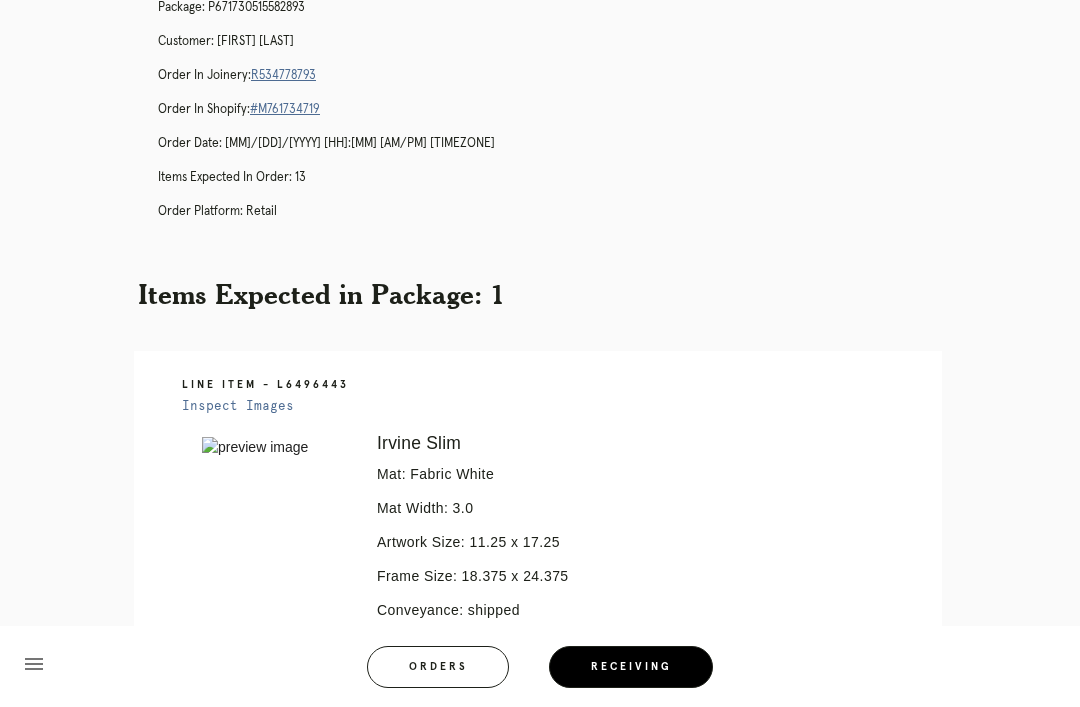 scroll, scrollTop: 0, scrollLeft: 0, axis: both 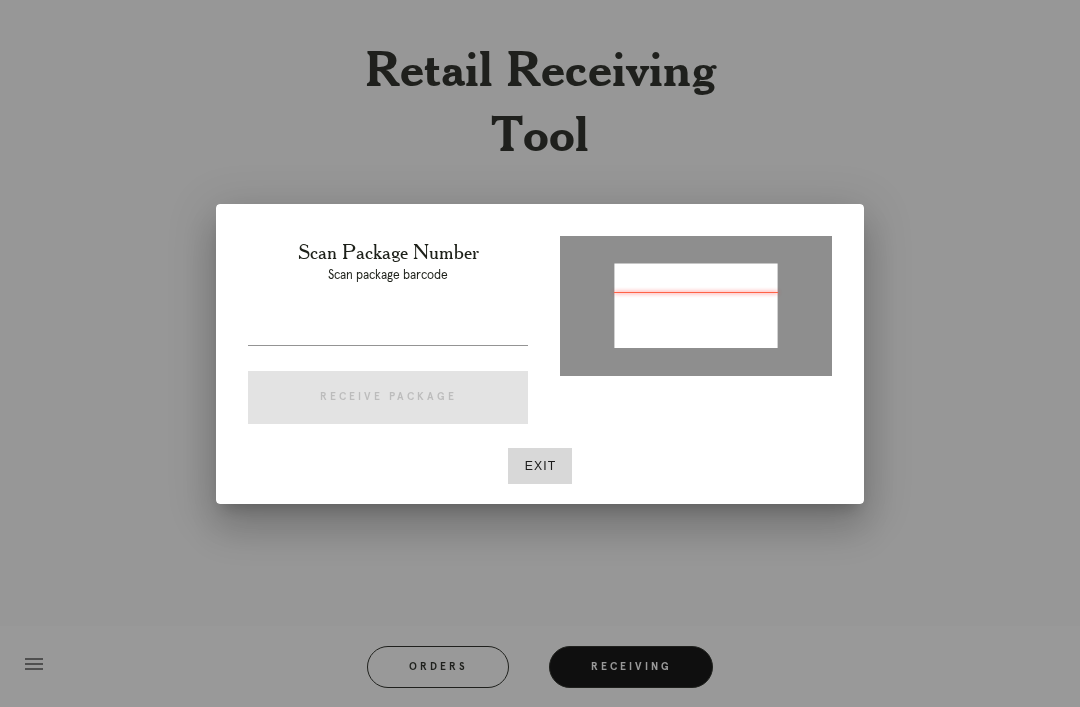 type on "[ORDER_ID]" 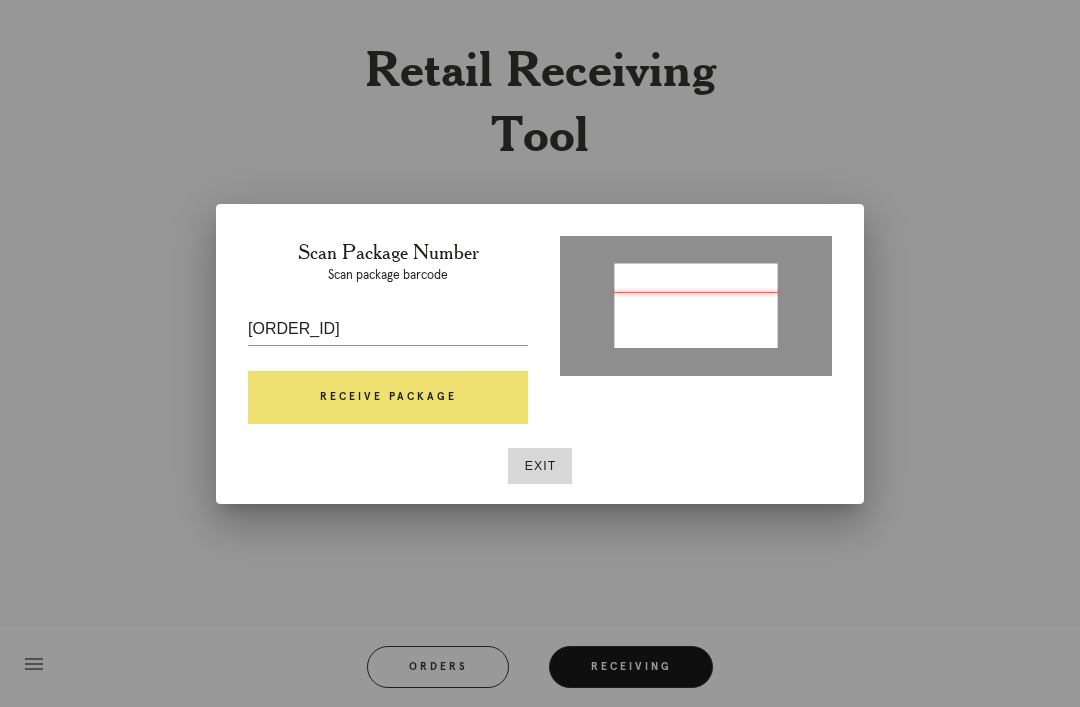 click on "Receive Package" at bounding box center (388, 398) 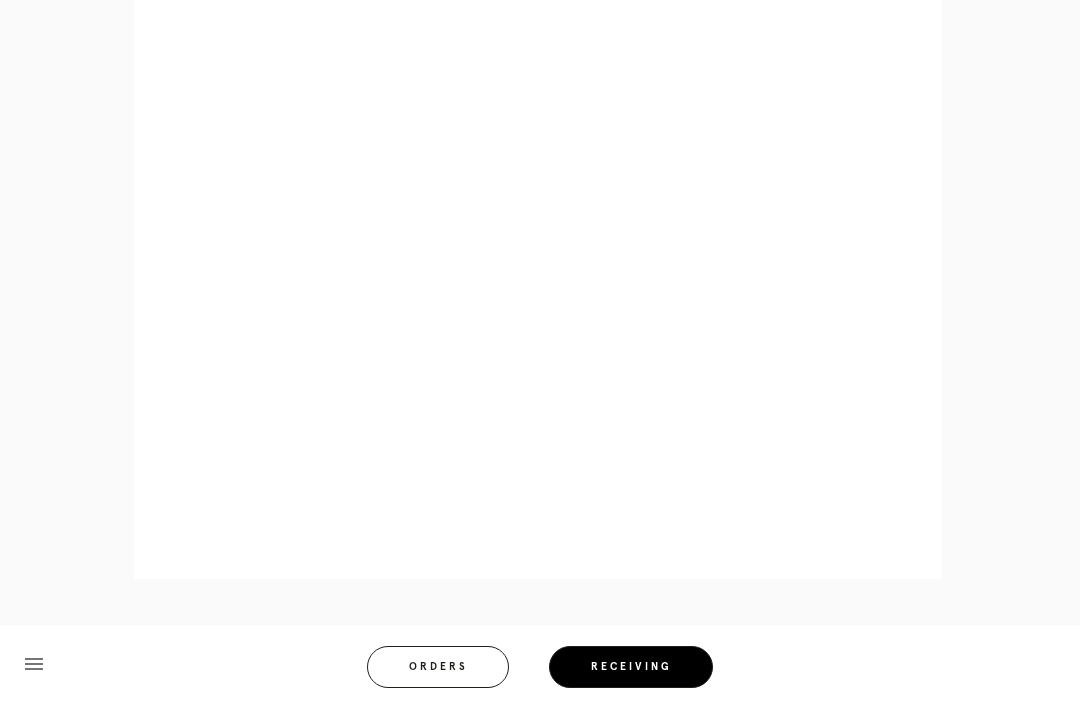 scroll, scrollTop: 892, scrollLeft: 0, axis: vertical 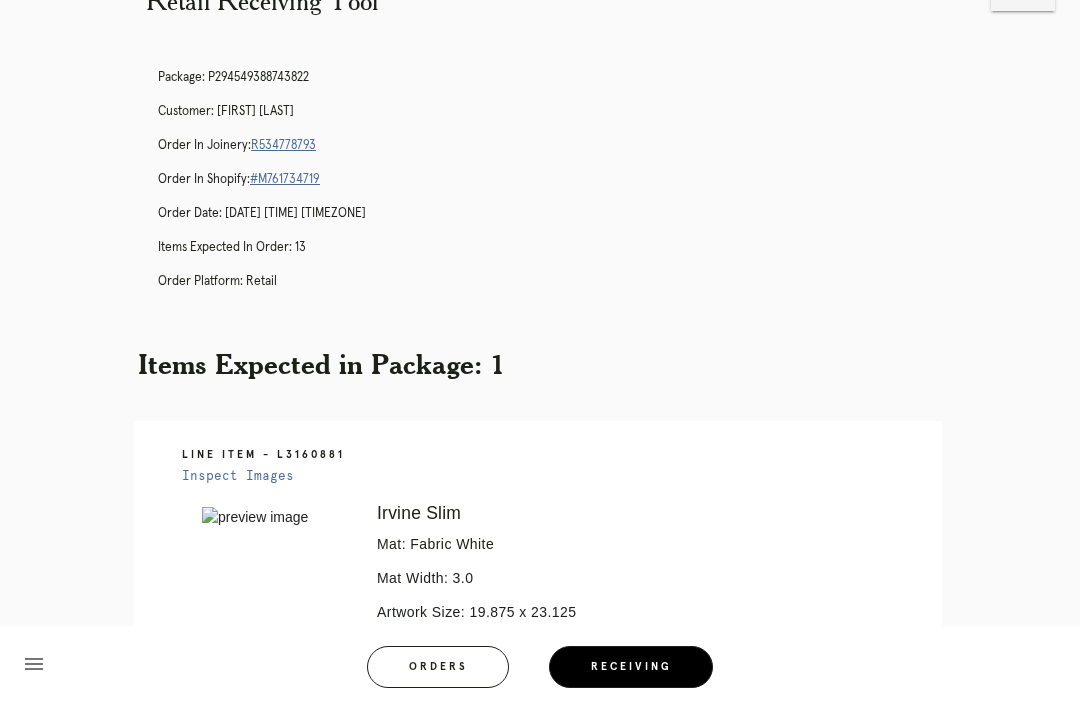 click on "R534778793" at bounding box center (283, 145) 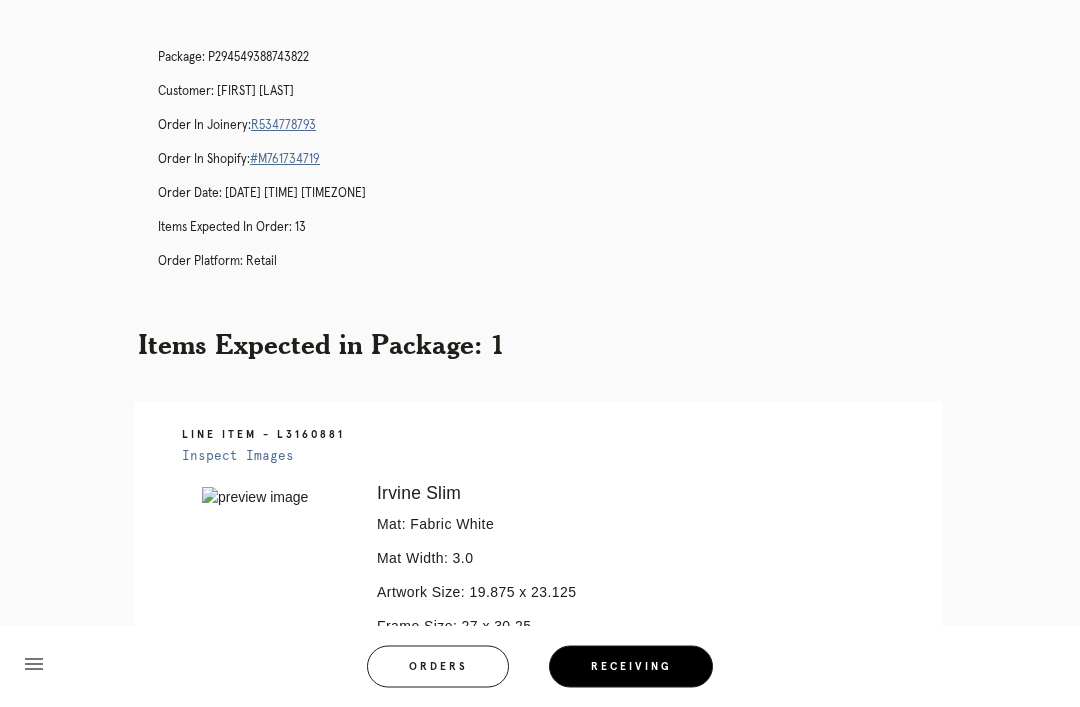 scroll, scrollTop: 0, scrollLeft: 0, axis: both 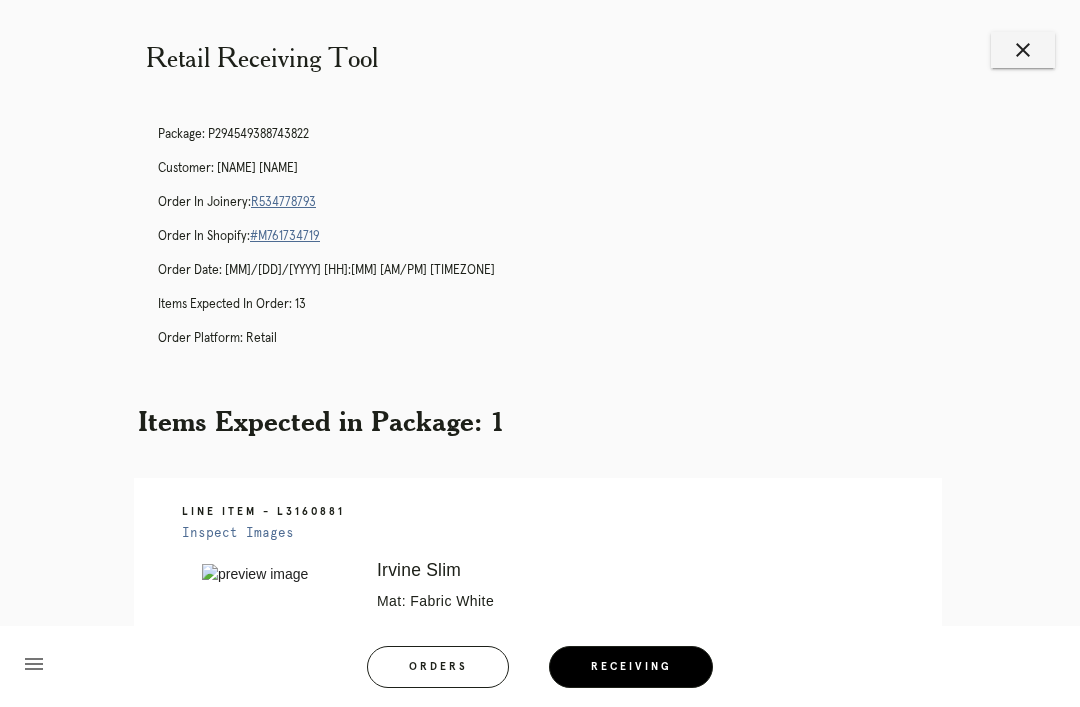 click on "Receiving" at bounding box center (631, 667) 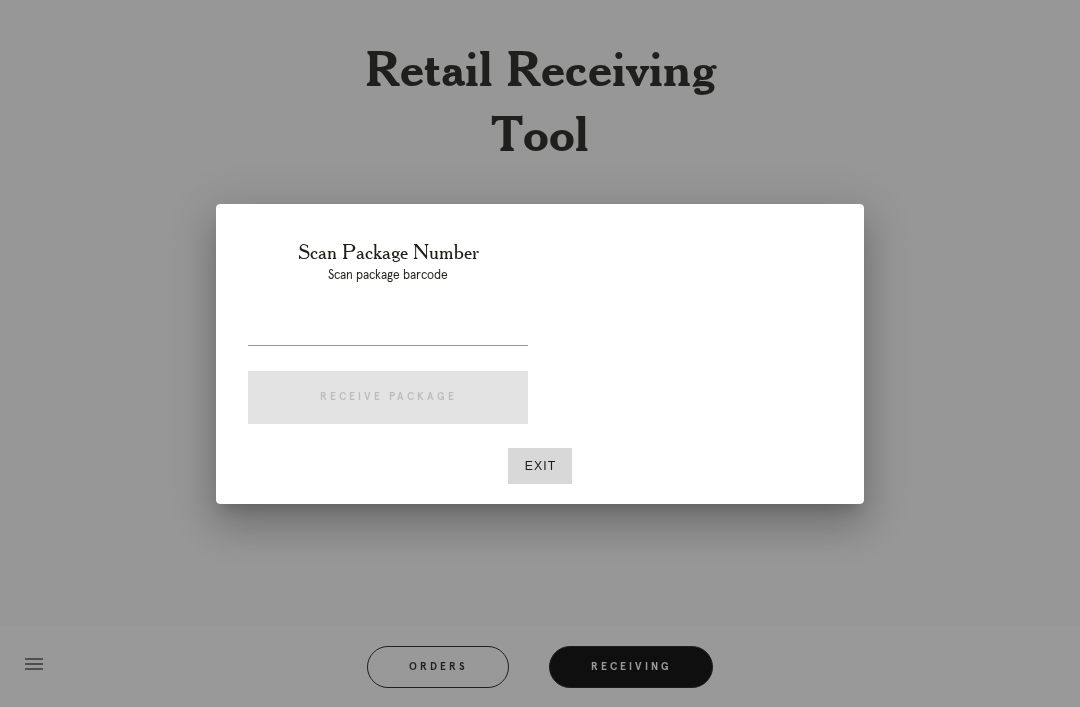 scroll, scrollTop: 0, scrollLeft: 0, axis: both 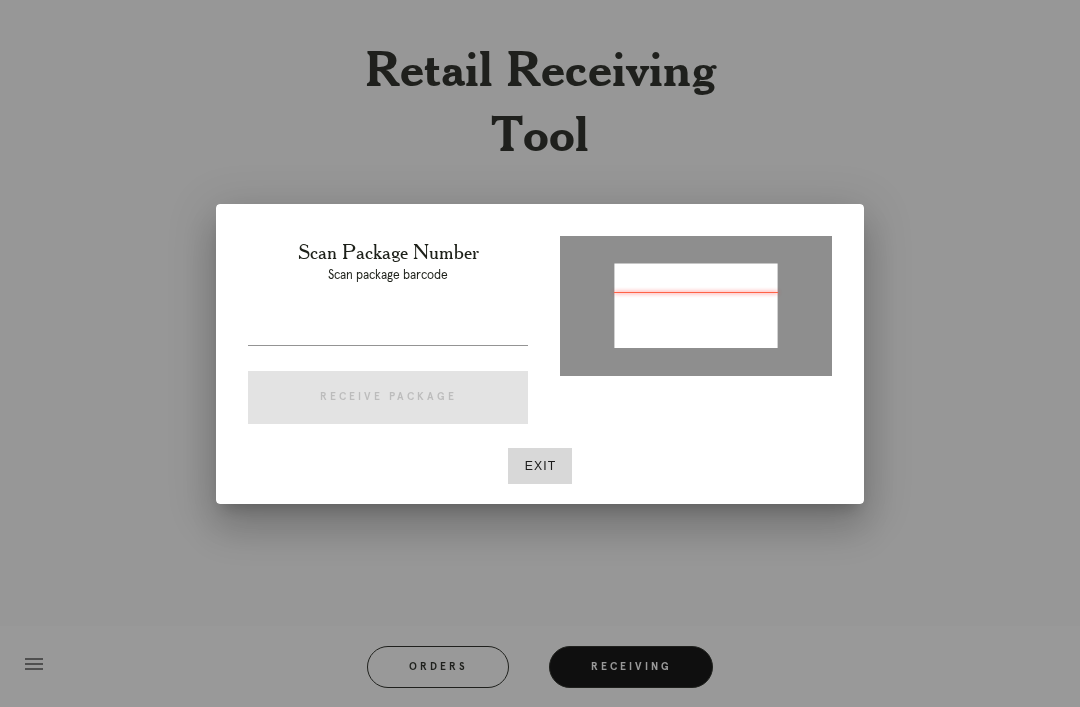 type on "[NUMBER]" 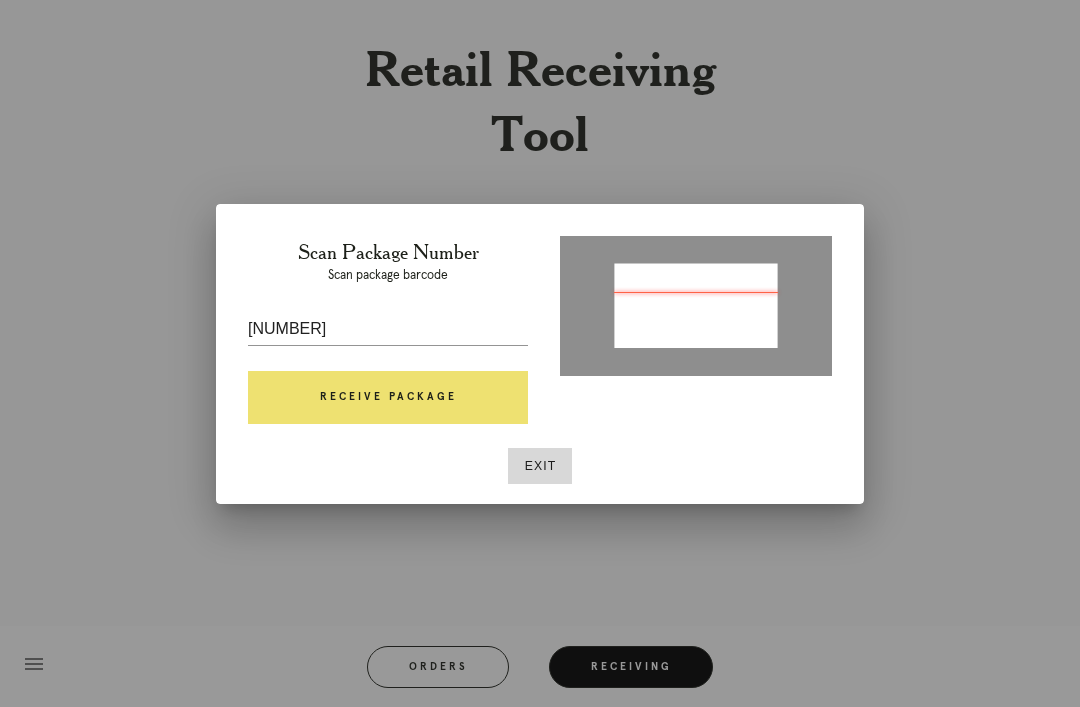 click on "Receive Package" at bounding box center (388, 398) 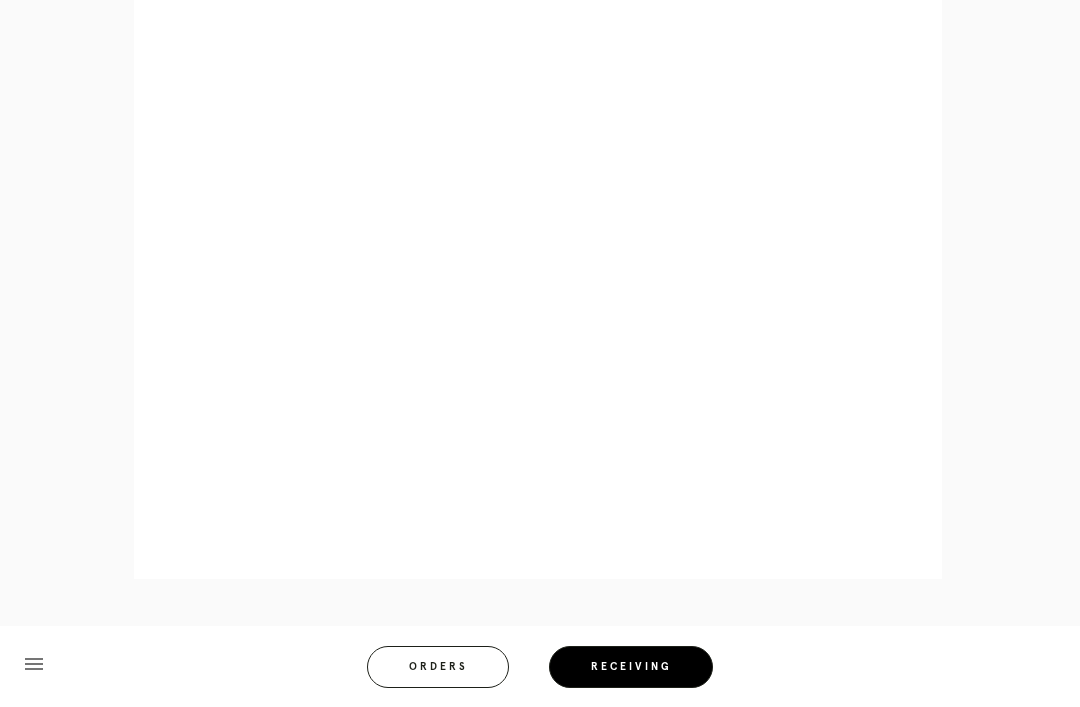 scroll, scrollTop: 892, scrollLeft: 0, axis: vertical 